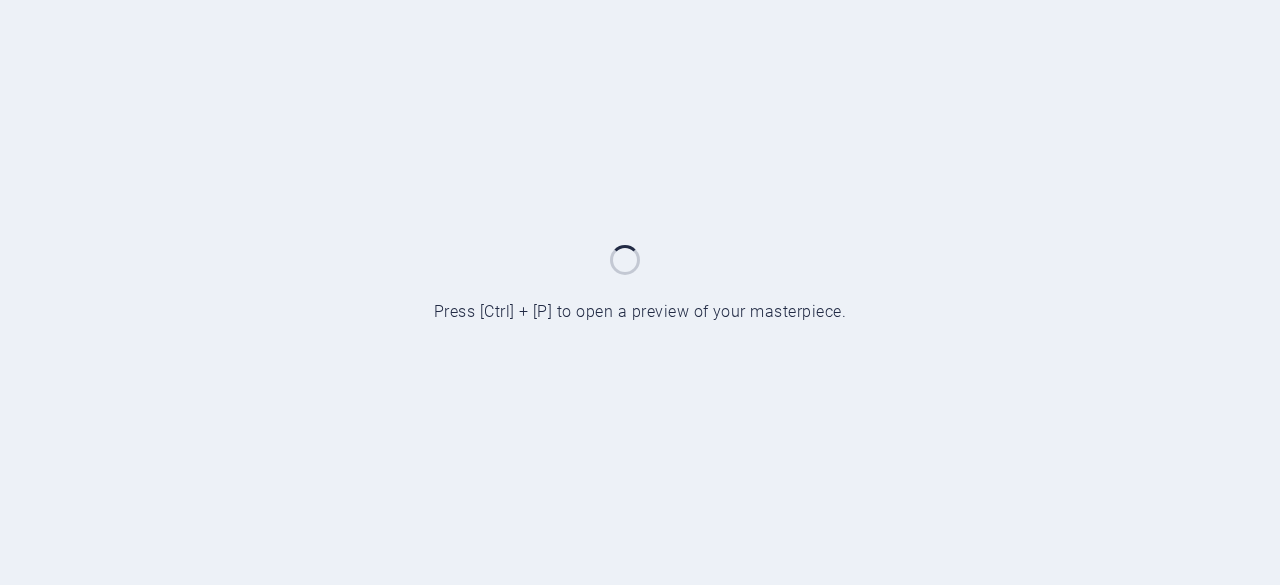 scroll, scrollTop: 0, scrollLeft: 0, axis: both 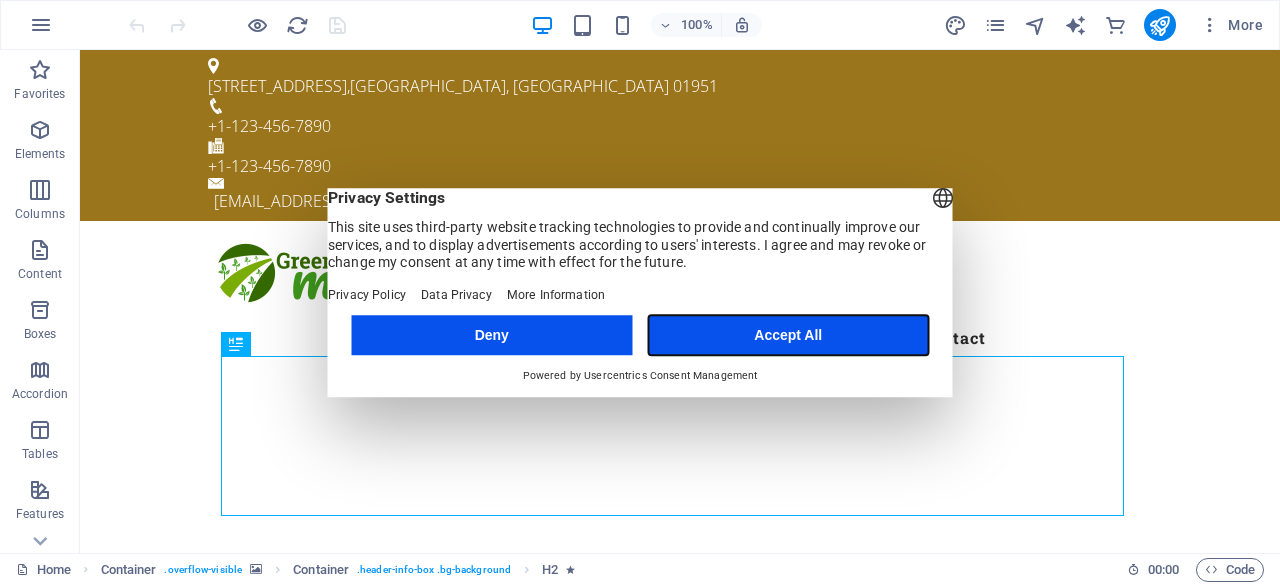 click on "Accept All" at bounding box center [788, 335] 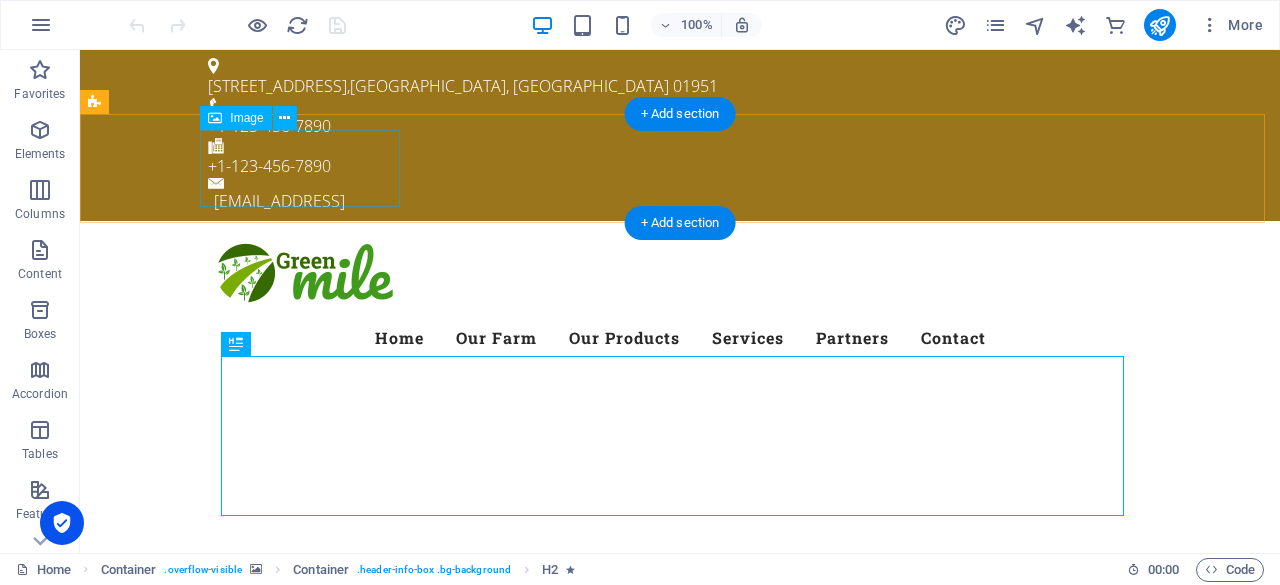 click at bounding box center [680, 275] 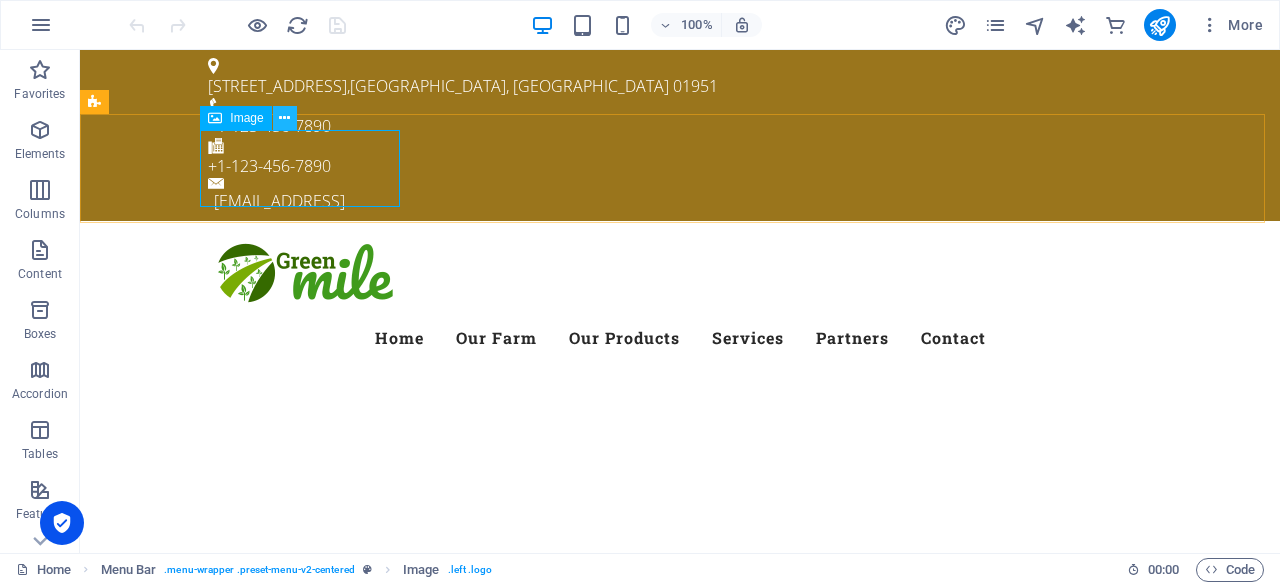 click at bounding box center [284, 118] 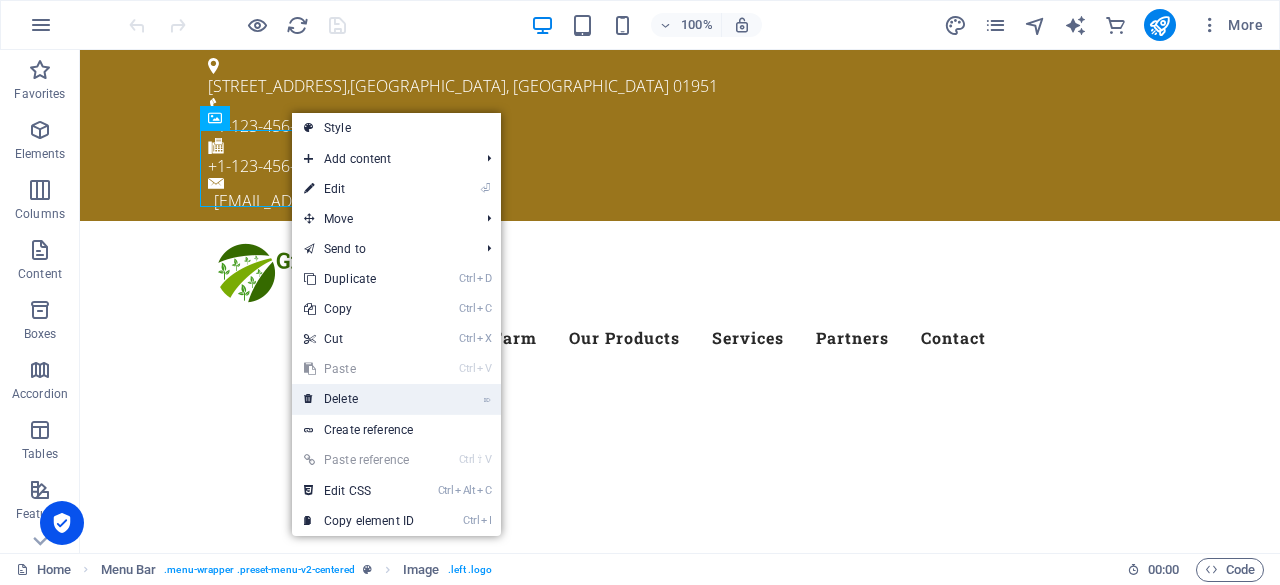 click on "⌦  Delete" at bounding box center (359, 399) 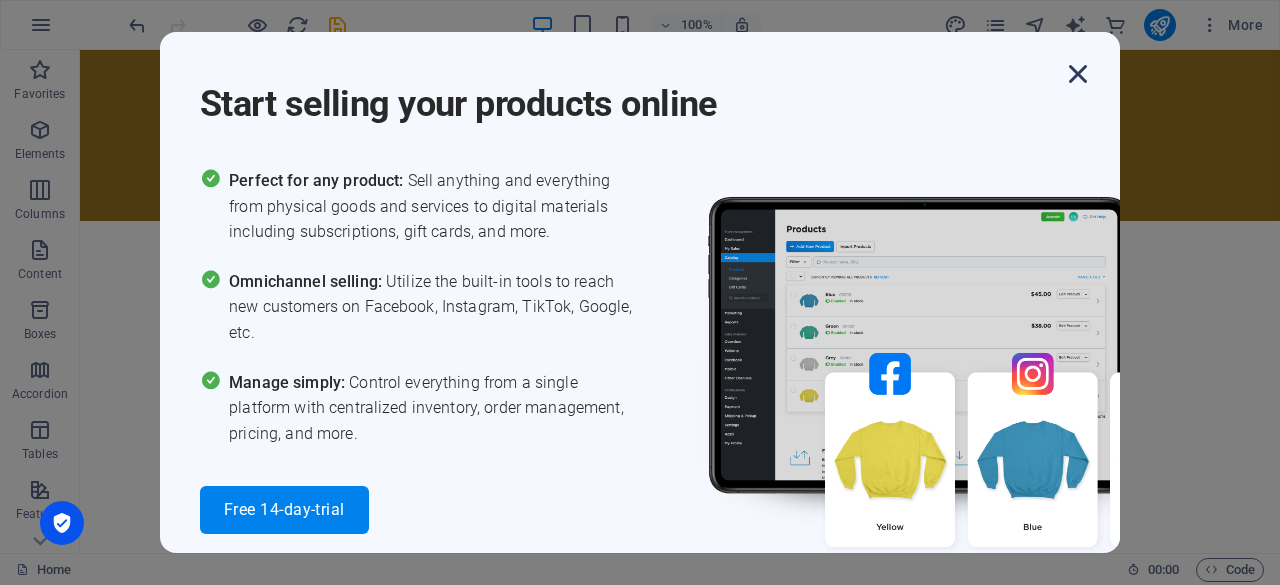 click at bounding box center [1078, 74] 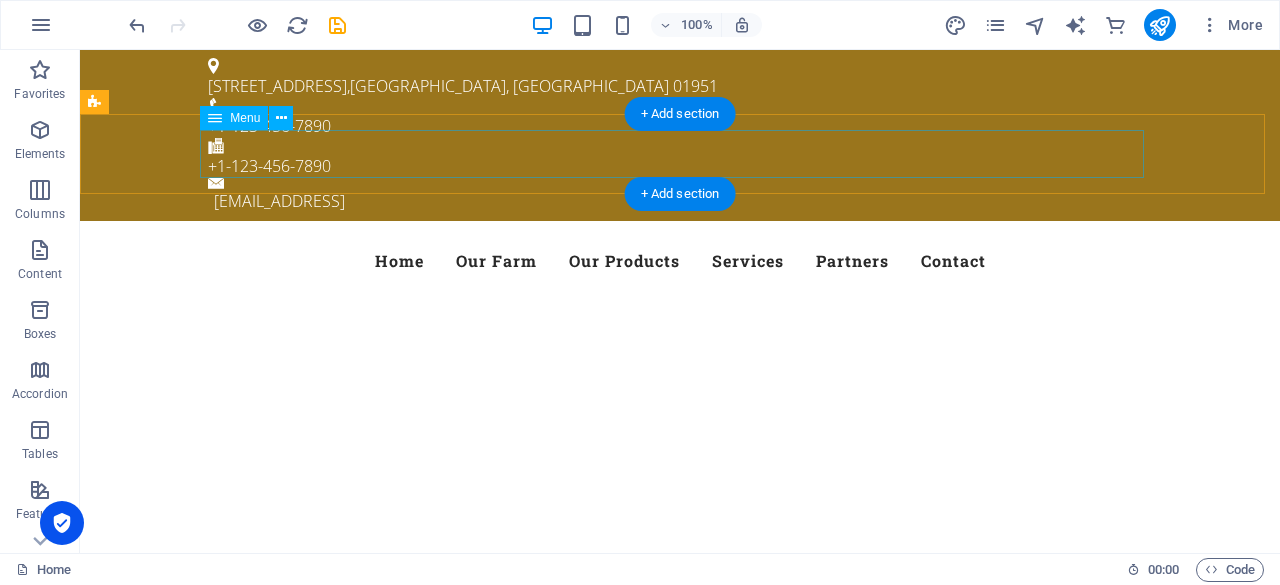 click on "Home Our Farm Our Products Services Partners Contact" at bounding box center (680, 261) 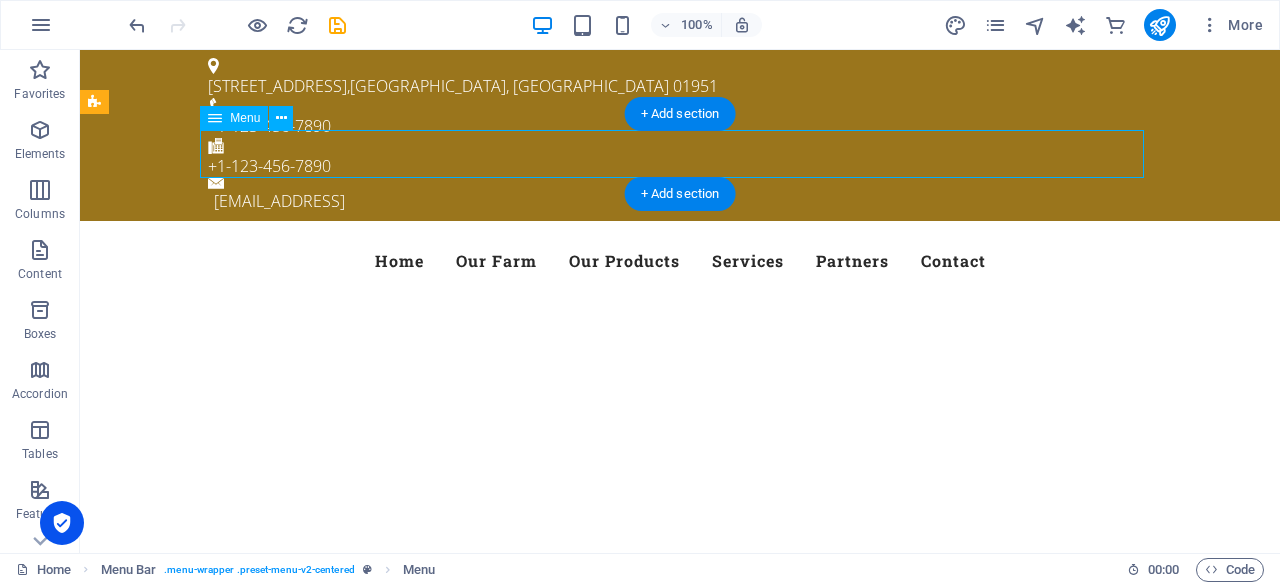 click on "Home Our Farm Our Products Services Partners Contact" at bounding box center (680, 261) 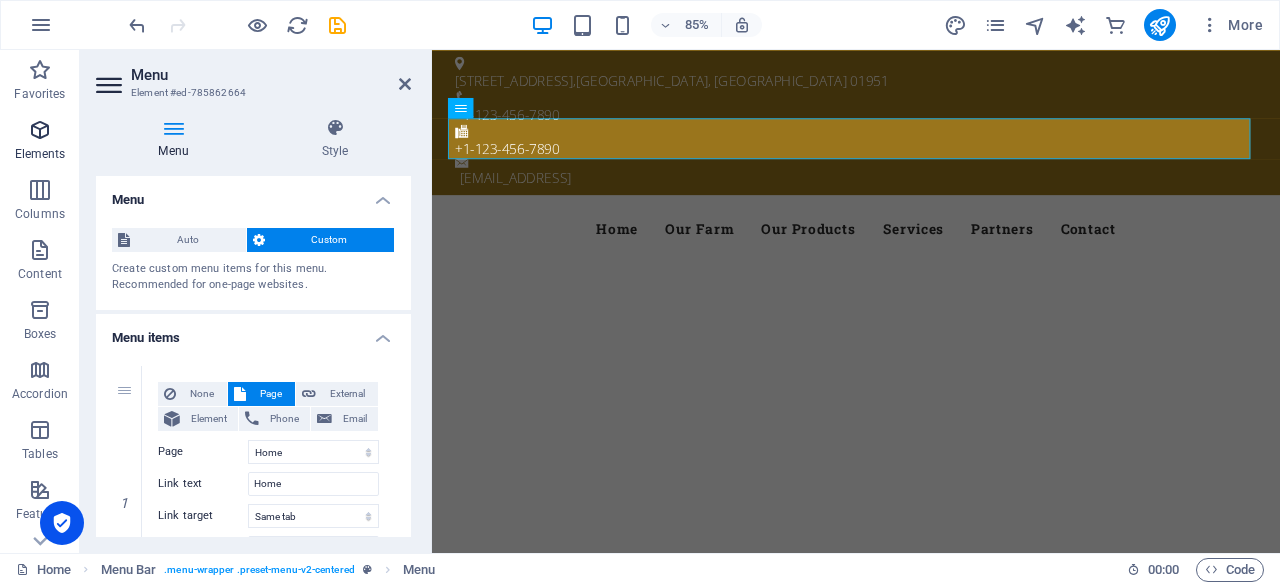 click on "Elements" at bounding box center (40, 142) 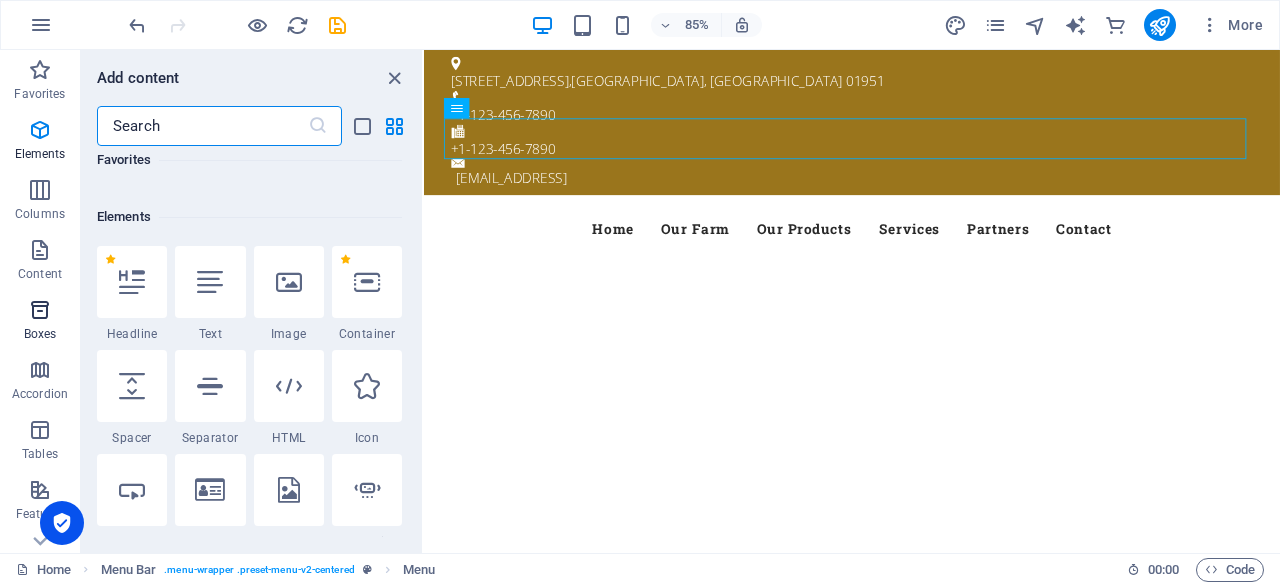 scroll, scrollTop: 213, scrollLeft: 0, axis: vertical 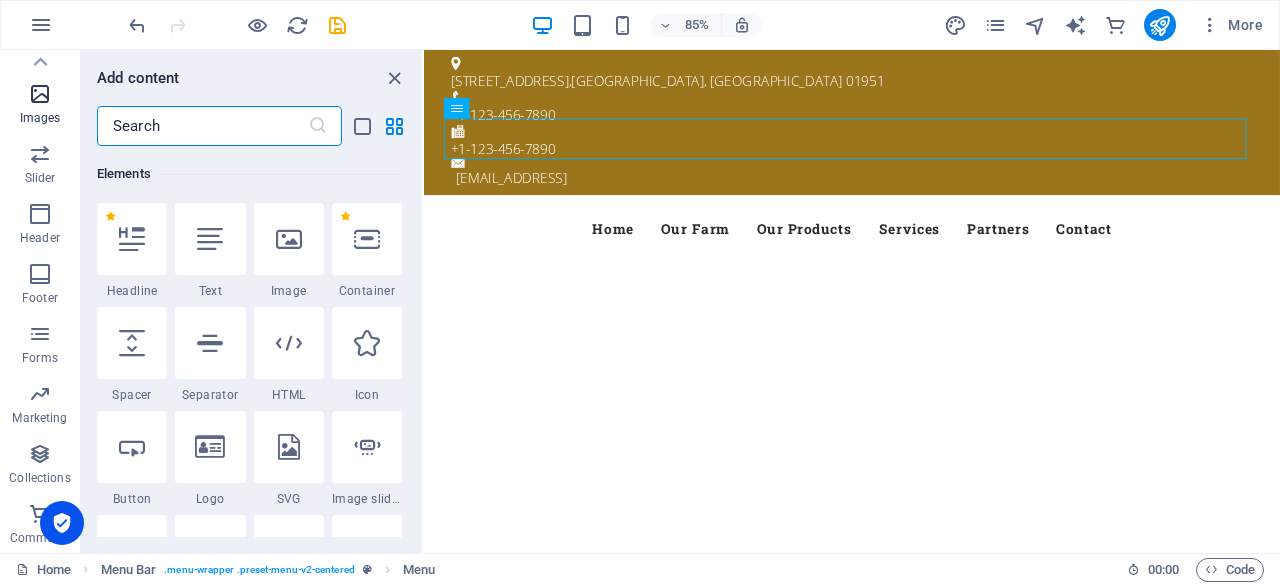 click on "Images" at bounding box center (40, 106) 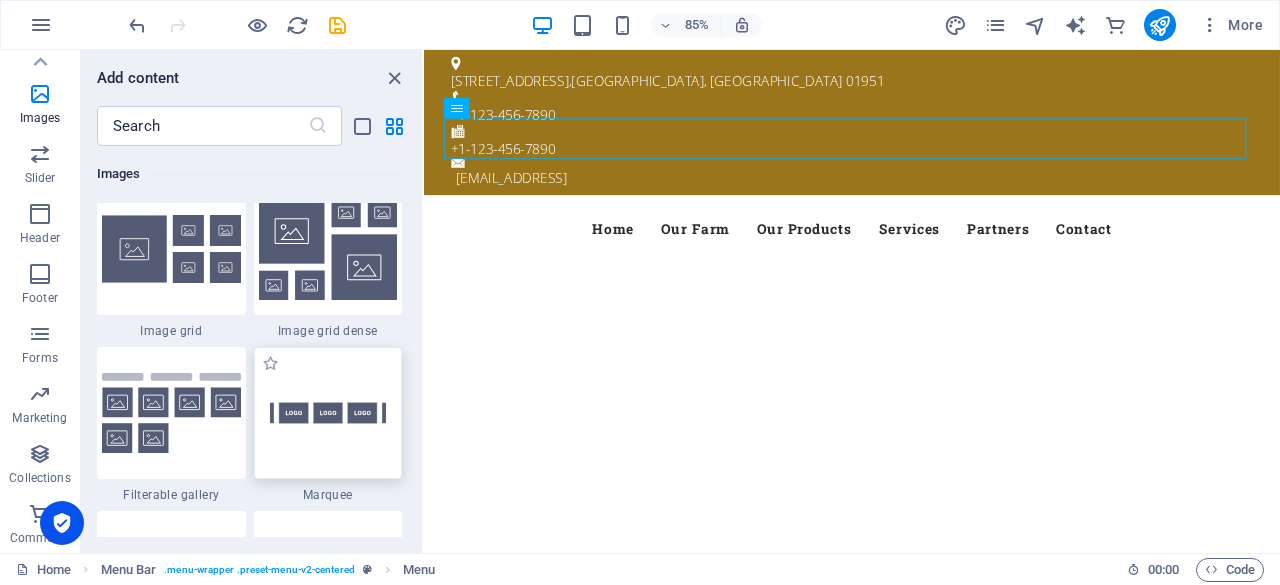 scroll, scrollTop: 10376, scrollLeft: 0, axis: vertical 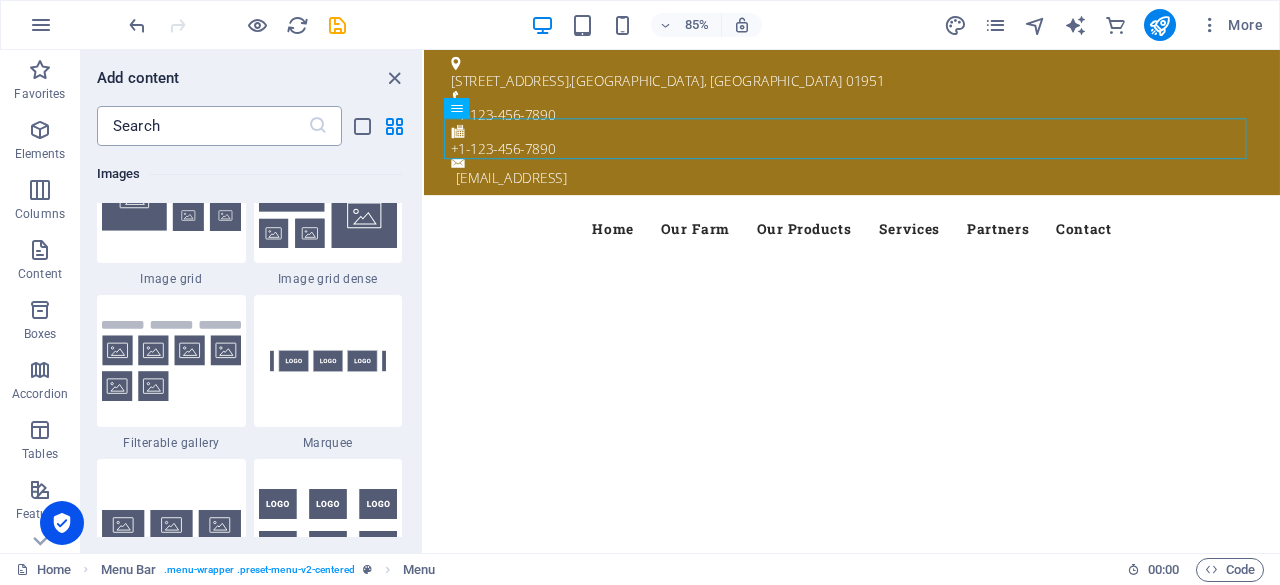 click at bounding box center (202, 126) 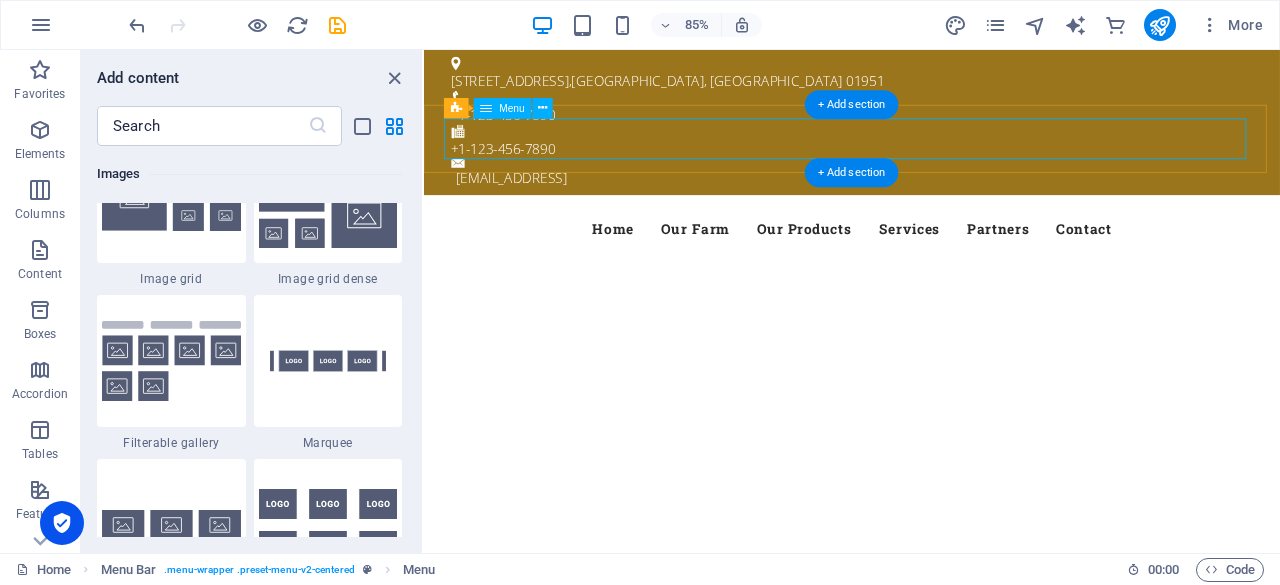 click on "Home Our Farm Our Products Services Partners Contact" at bounding box center [928, 261] 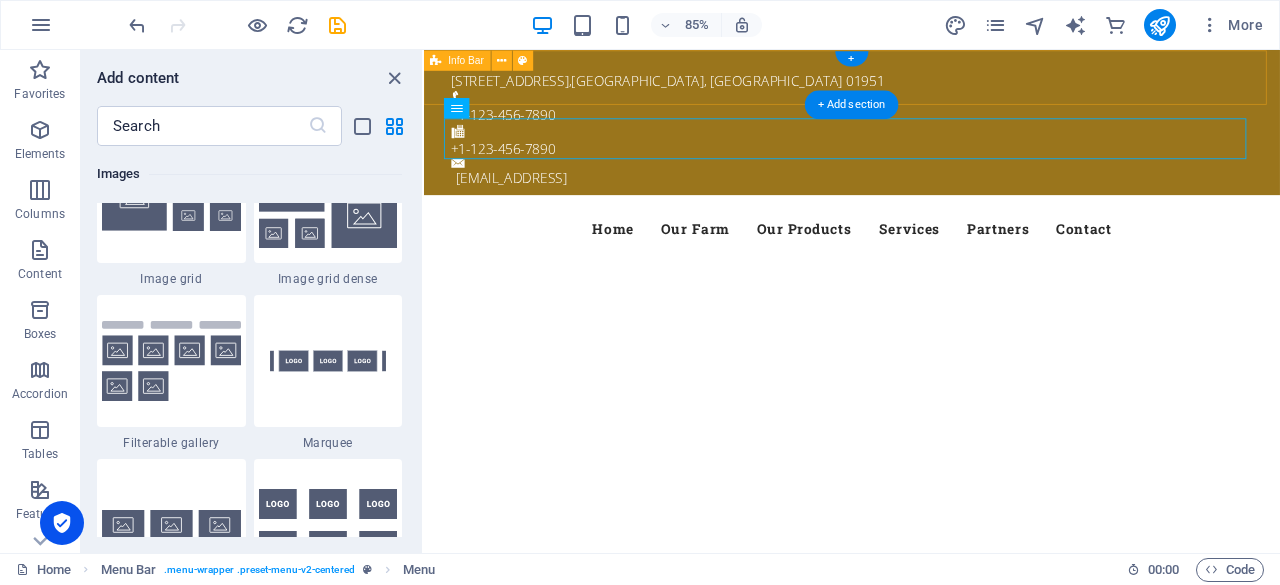 click on "50 Scotland Rd ,  Newbury, MA   01951 +1-123-456-7890 +1-123-456-7890 99f2bb9b9af1105e1ba6ddaa2571e5@cpanel.local" at bounding box center (927, 135) 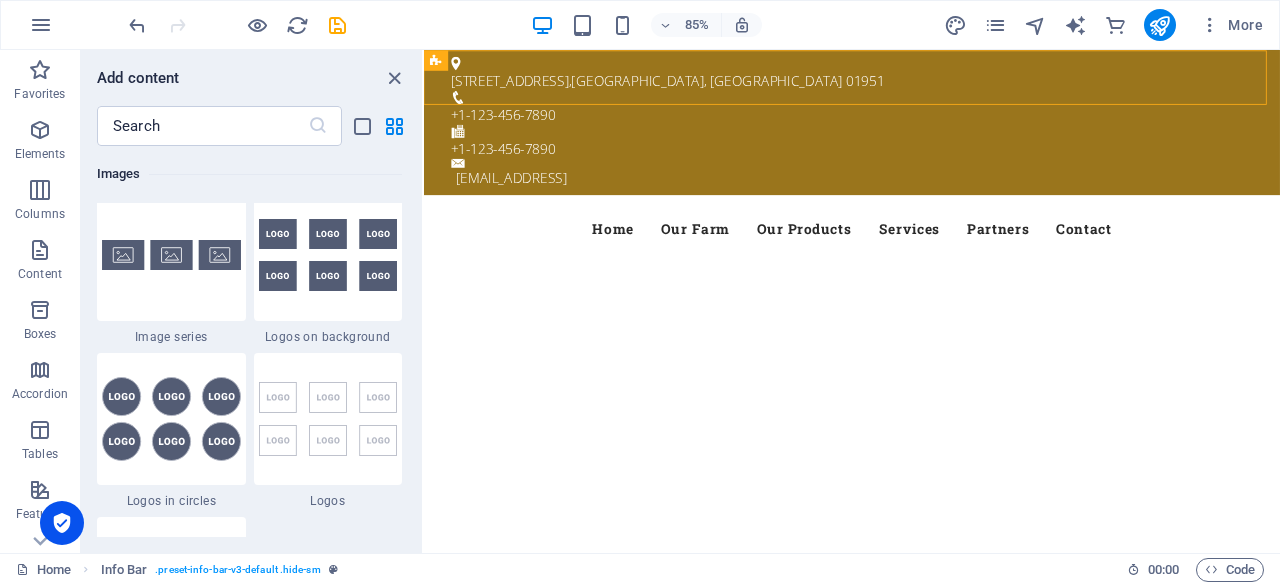 scroll, scrollTop: 10676, scrollLeft: 0, axis: vertical 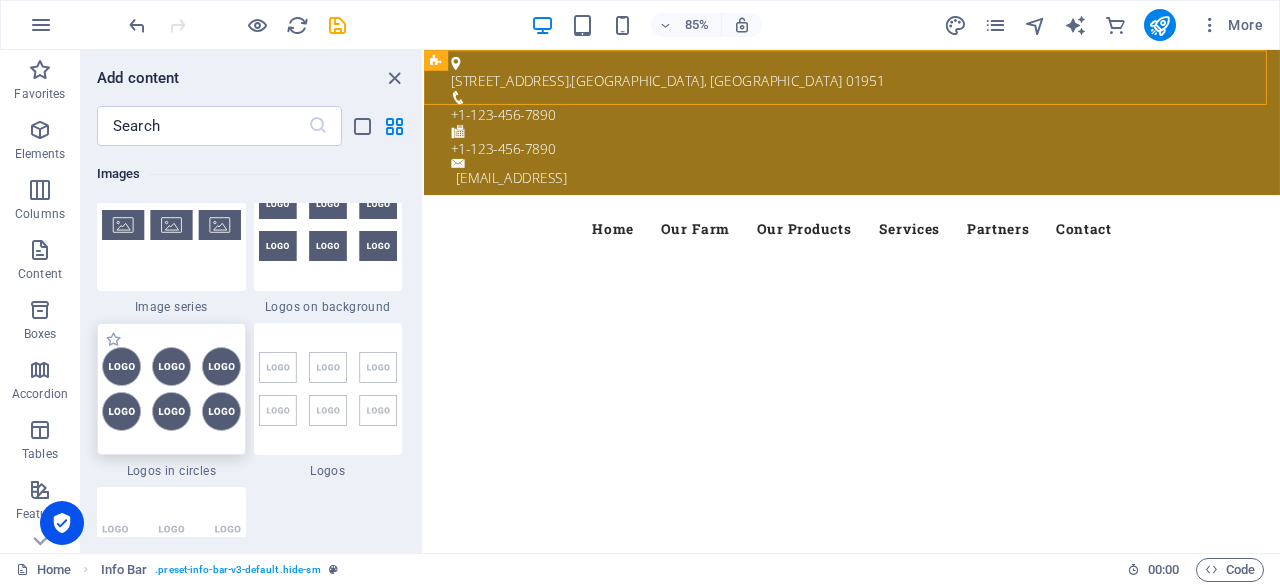 click at bounding box center [171, 389] 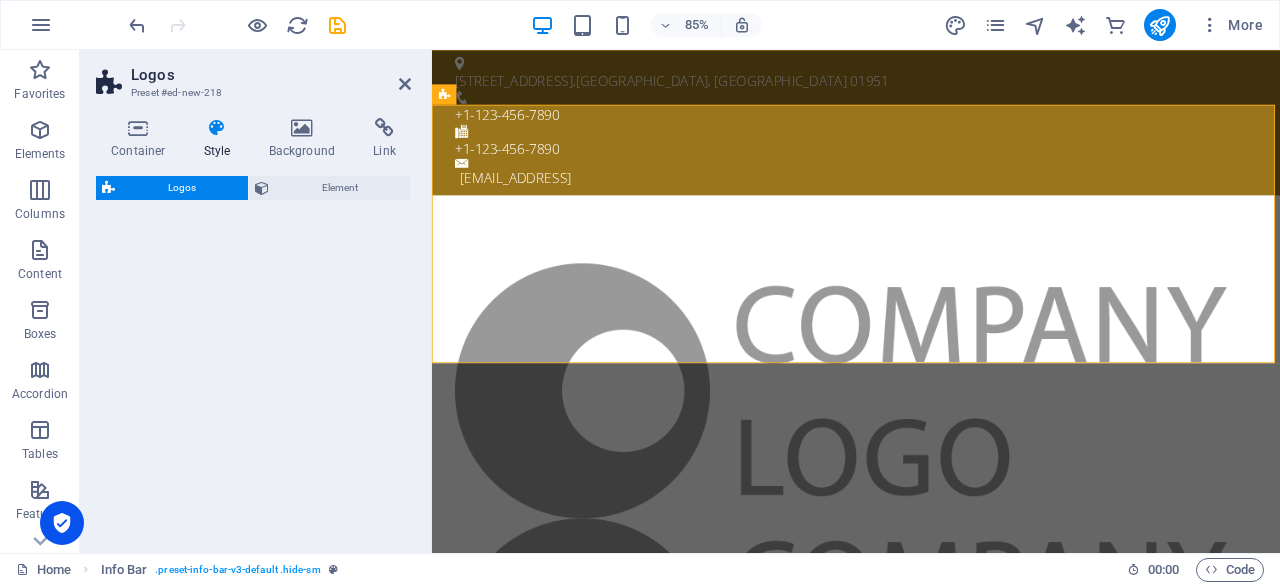 select on "rem" 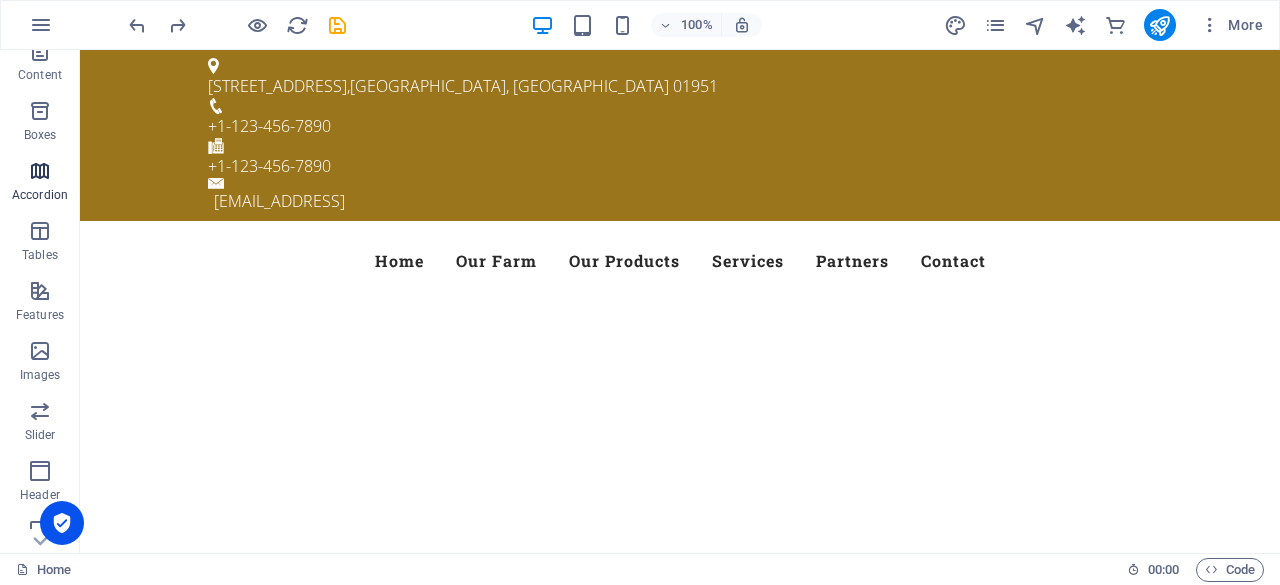 scroll, scrollTop: 200, scrollLeft: 0, axis: vertical 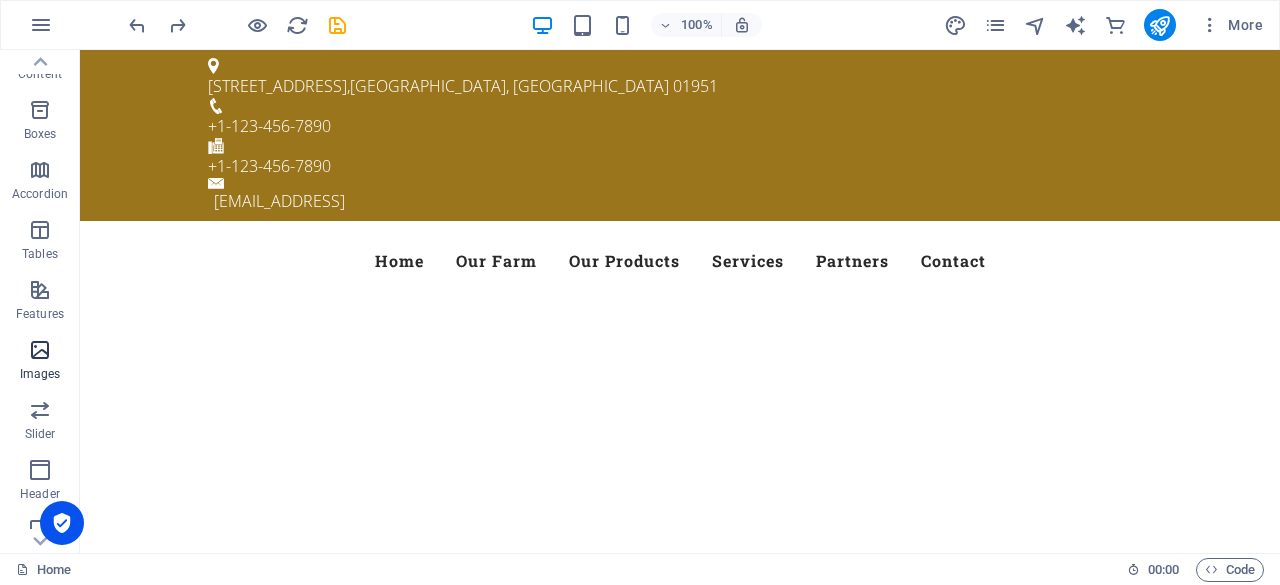 click at bounding box center (40, 350) 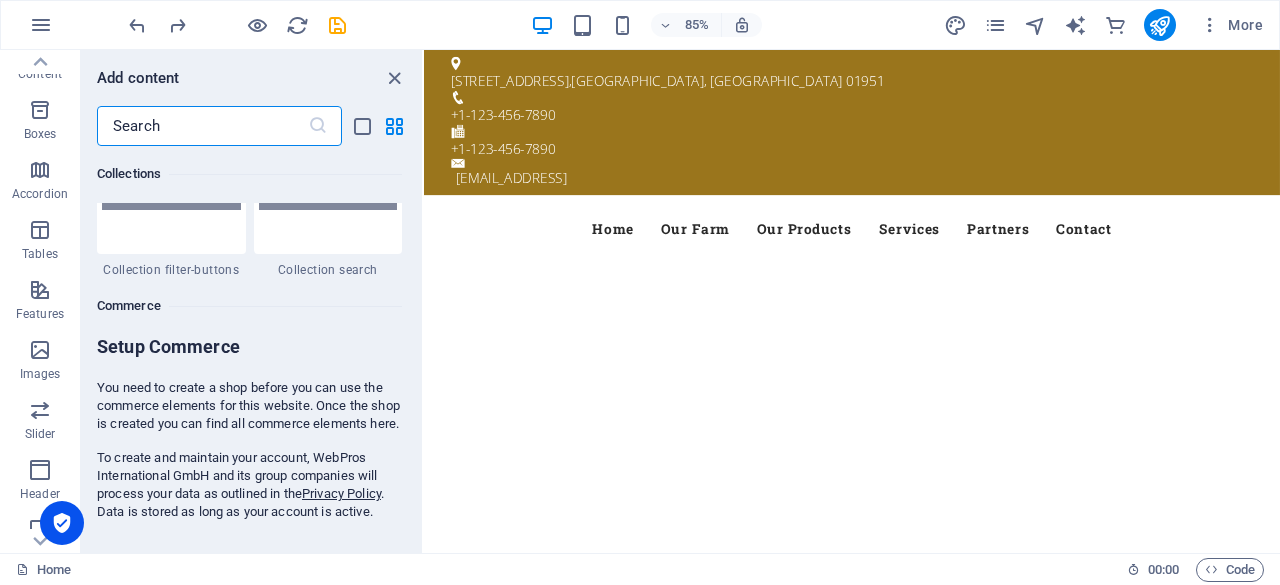 scroll, scrollTop: 18976, scrollLeft: 0, axis: vertical 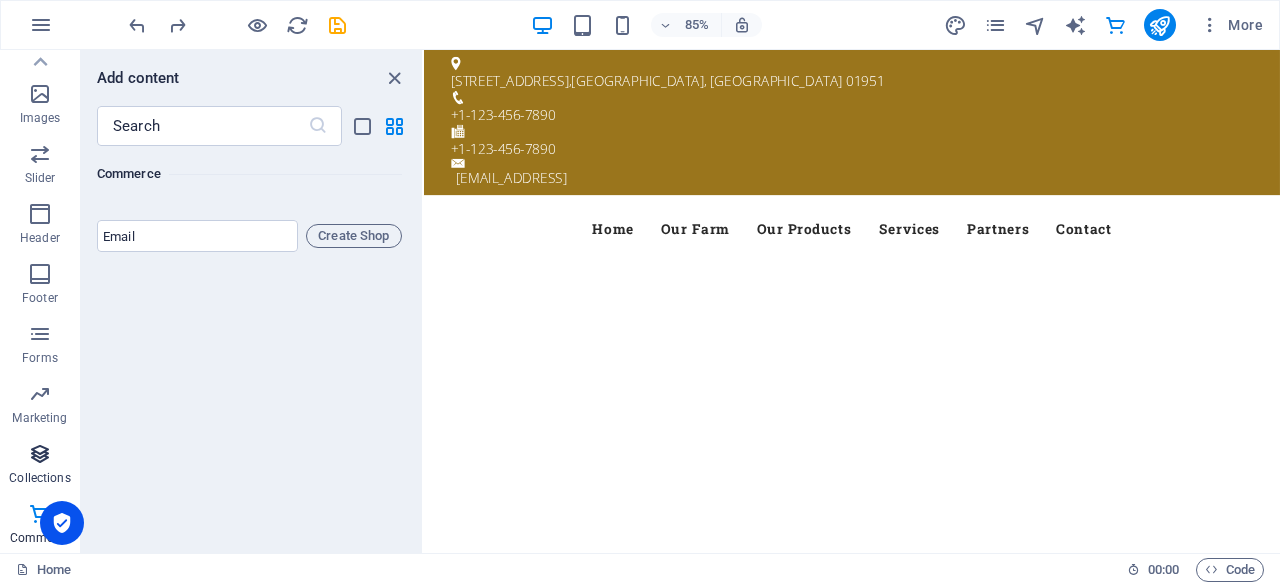 click at bounding box center (40, 454) 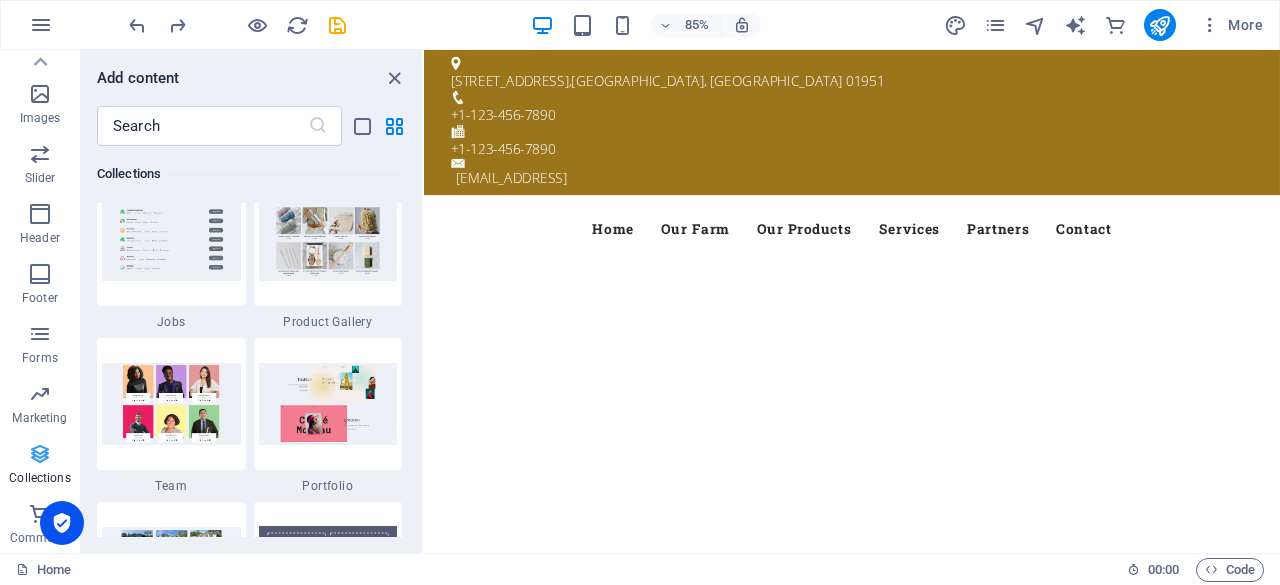 scroll, scrollTop: 18142, scrollLeft: 0, axis: vertical 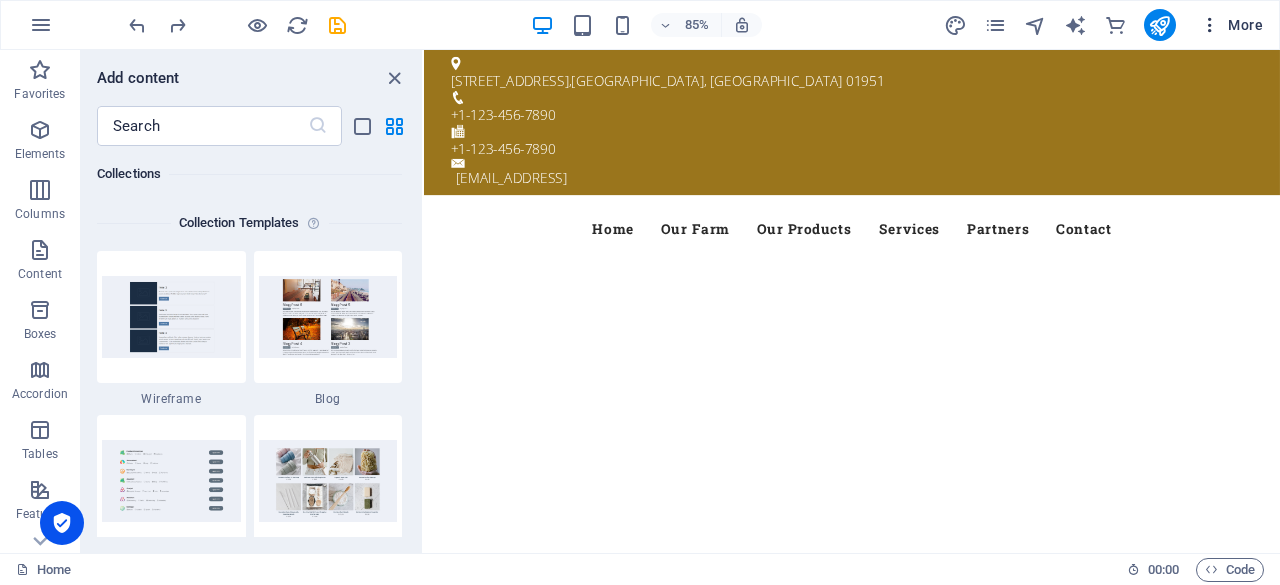 click at bounding box center [1210, 25] 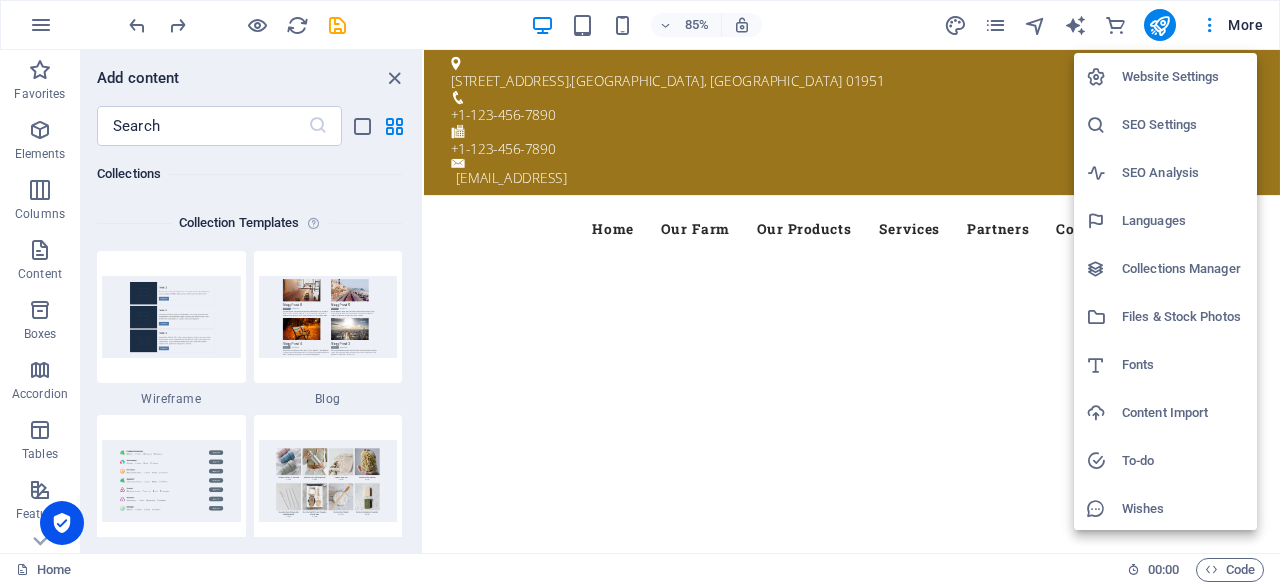 click at bounding box center [640, 292] 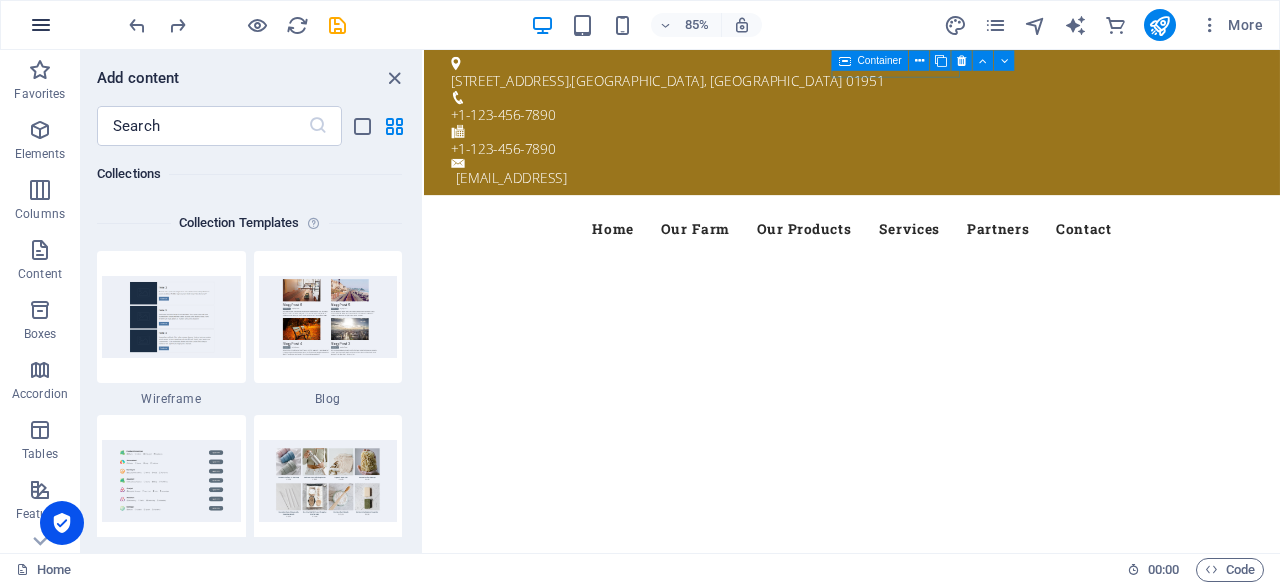 click at bounding box center (41, 25) 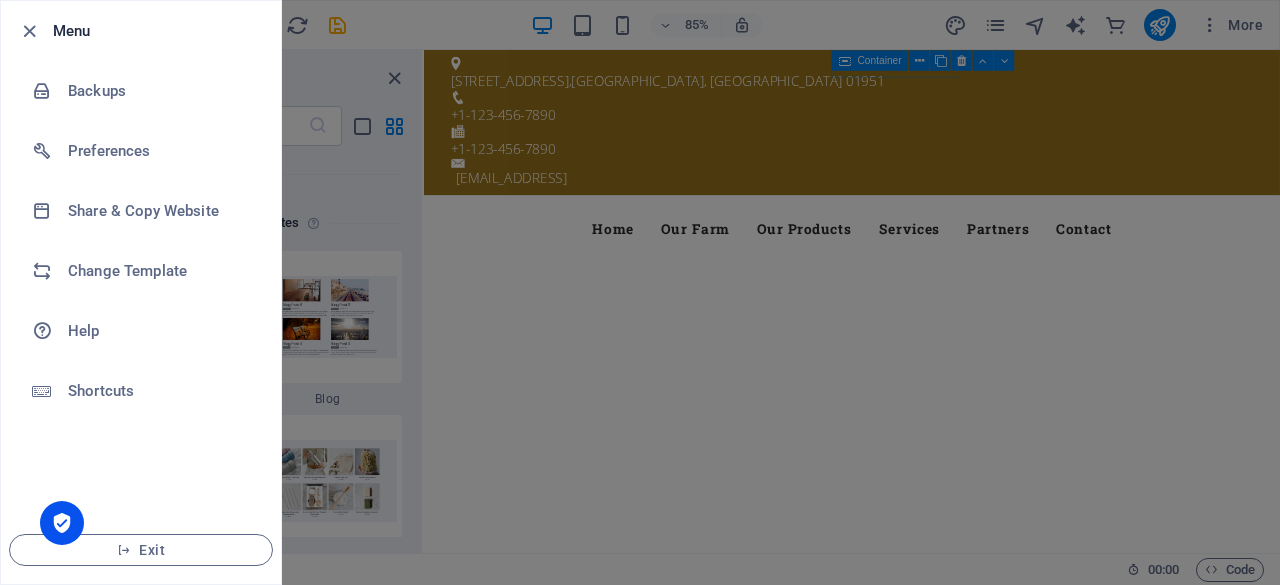 click at bounding box center (640, 292) 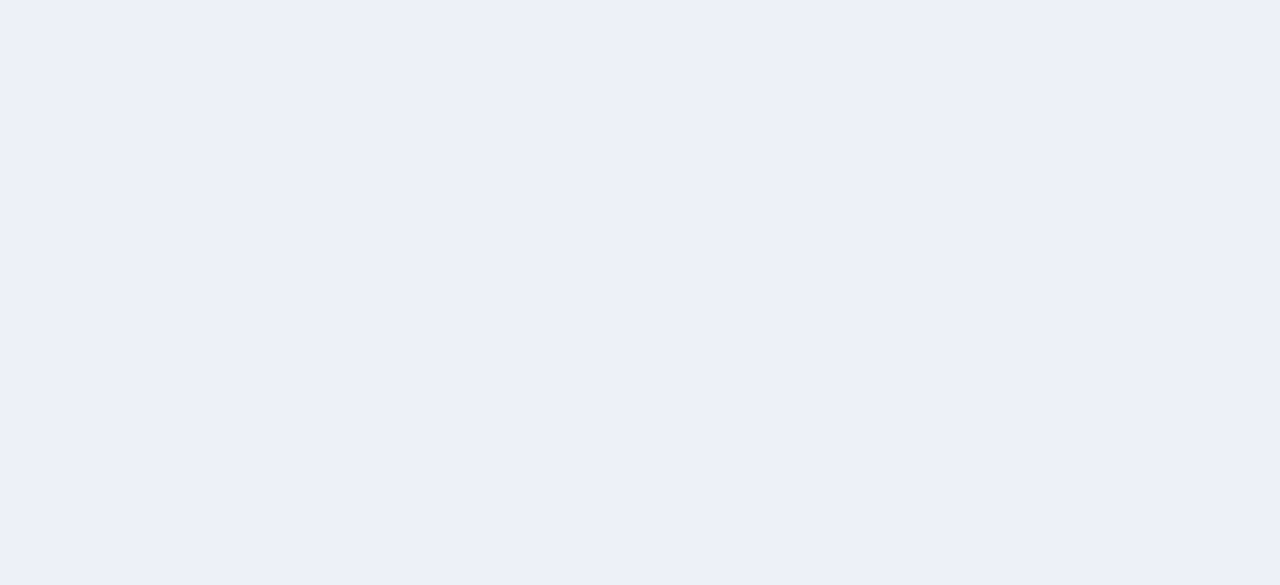 scroll, scrollTop: 0, scrollLeft: 0, axis: both 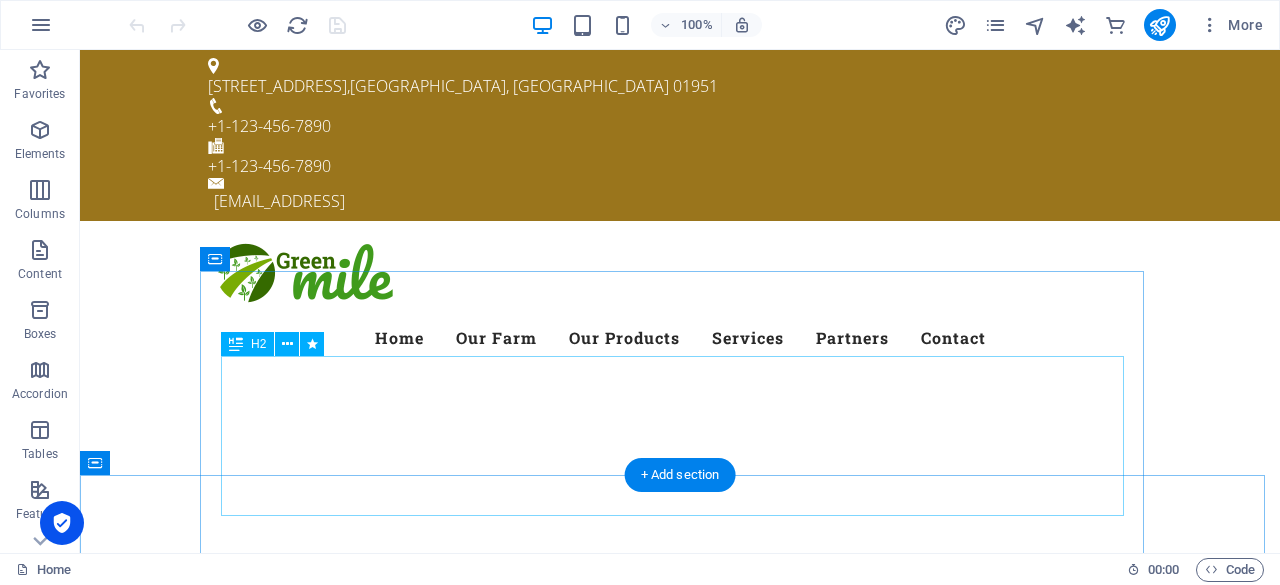 click on "Welcome to the  [DOMAIN_NAME]" at bounding box center [680, 1138] 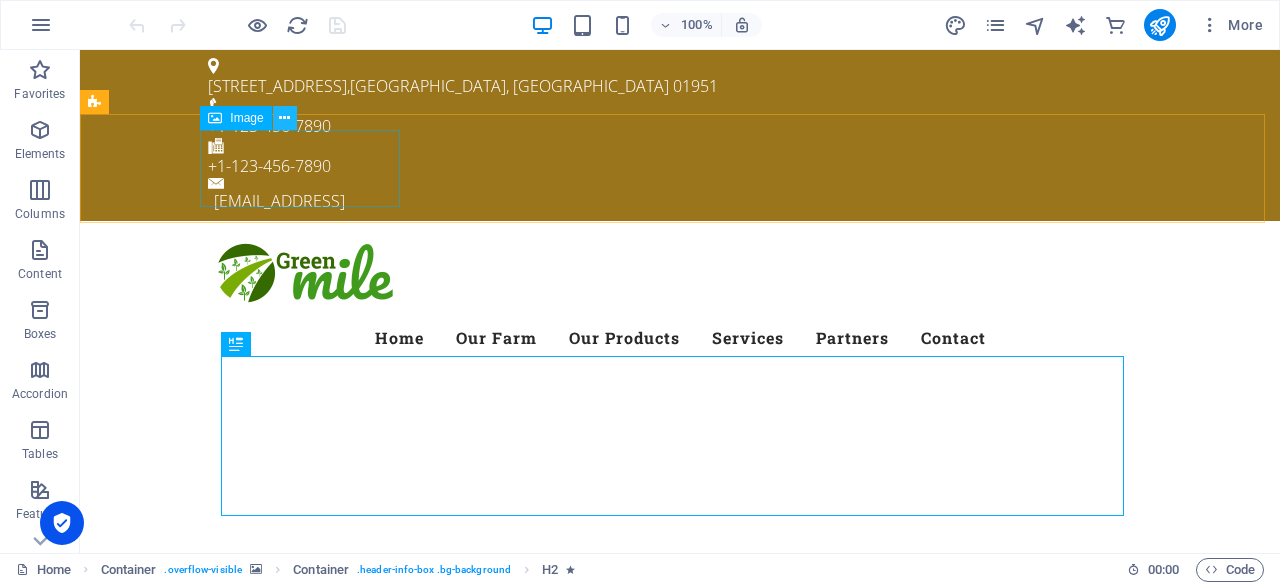 click at bounding box center [284, 118] 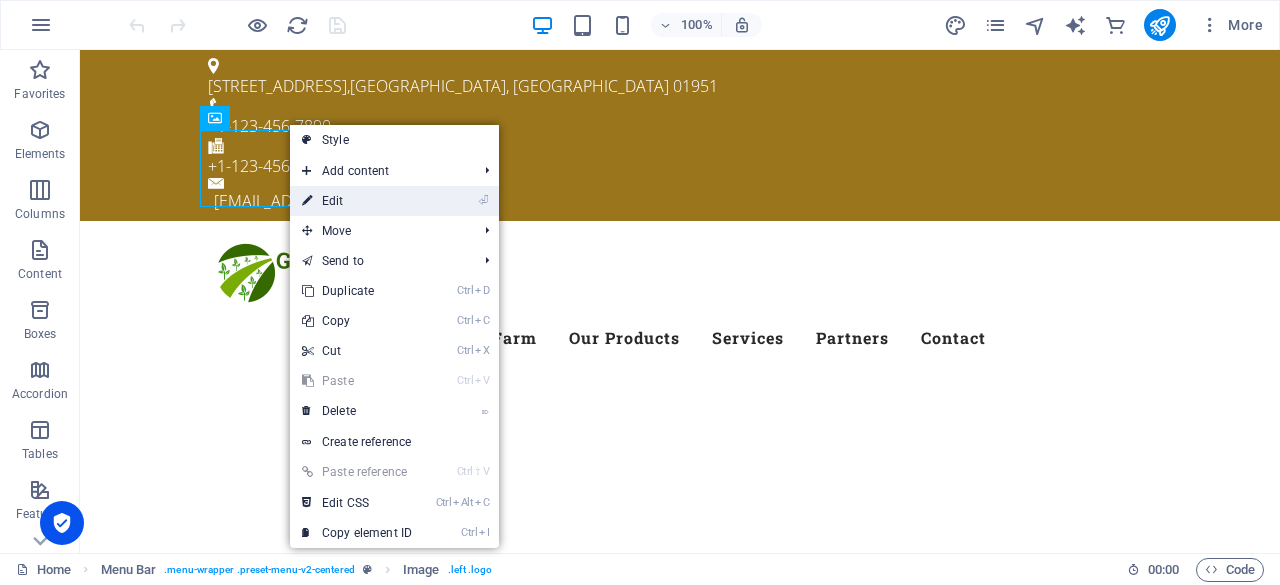 click on "⏎  Edit" at bounding box center [357, 201] 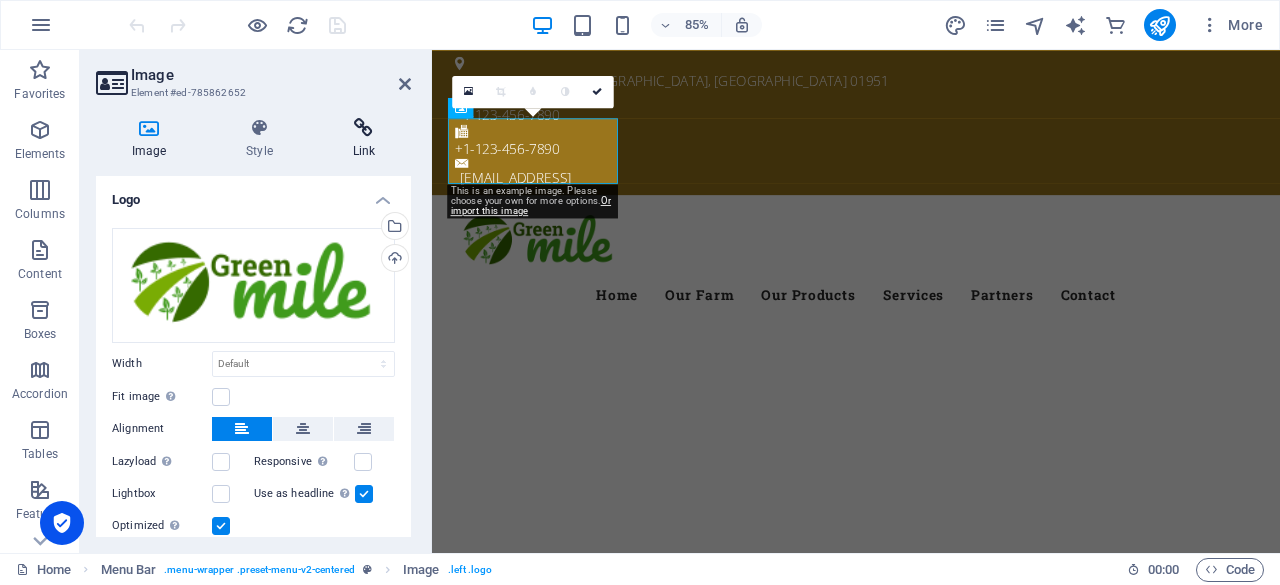 click at bounding box center (364, 128) 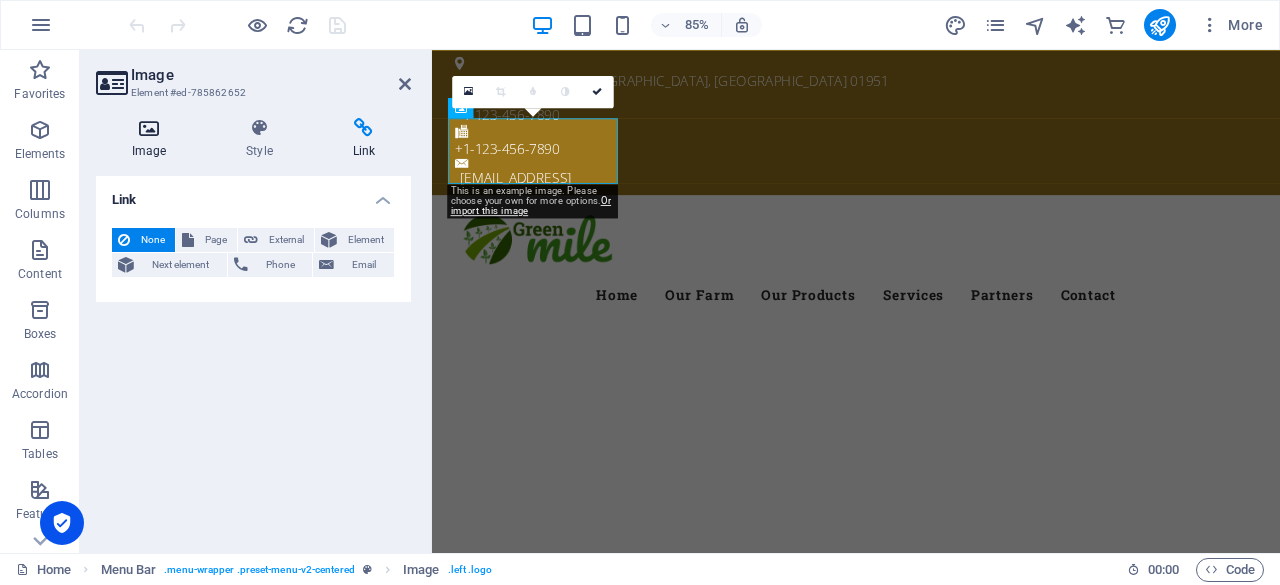 click at bounding box center (149, 128) 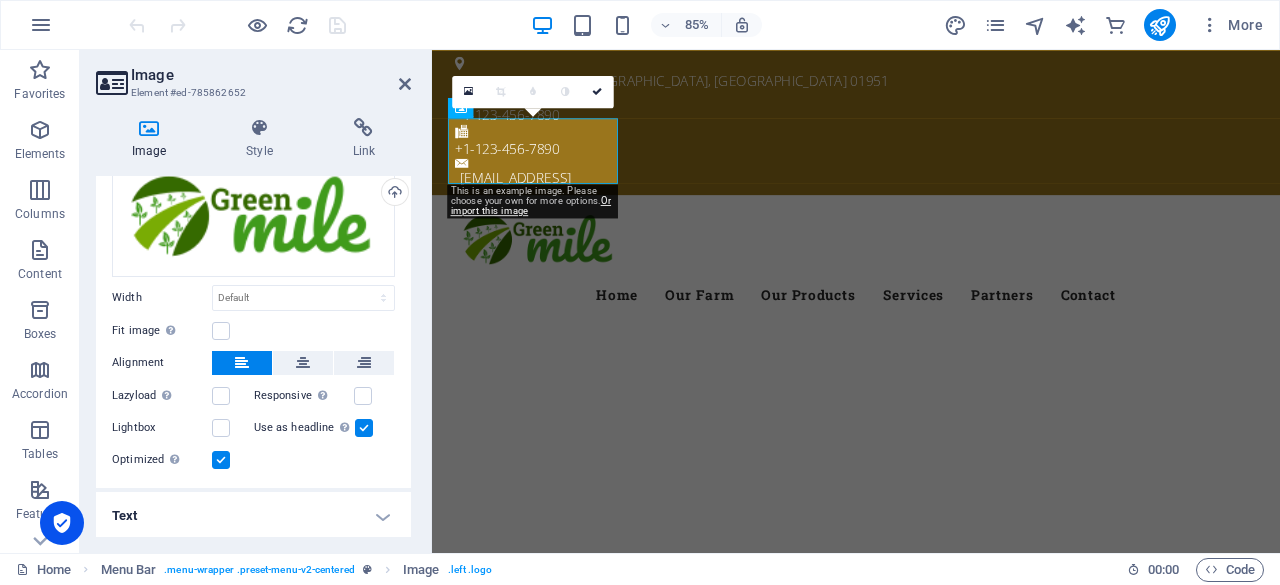 scroll, scrollTop: 0, scrollLeft: 0, axis: both 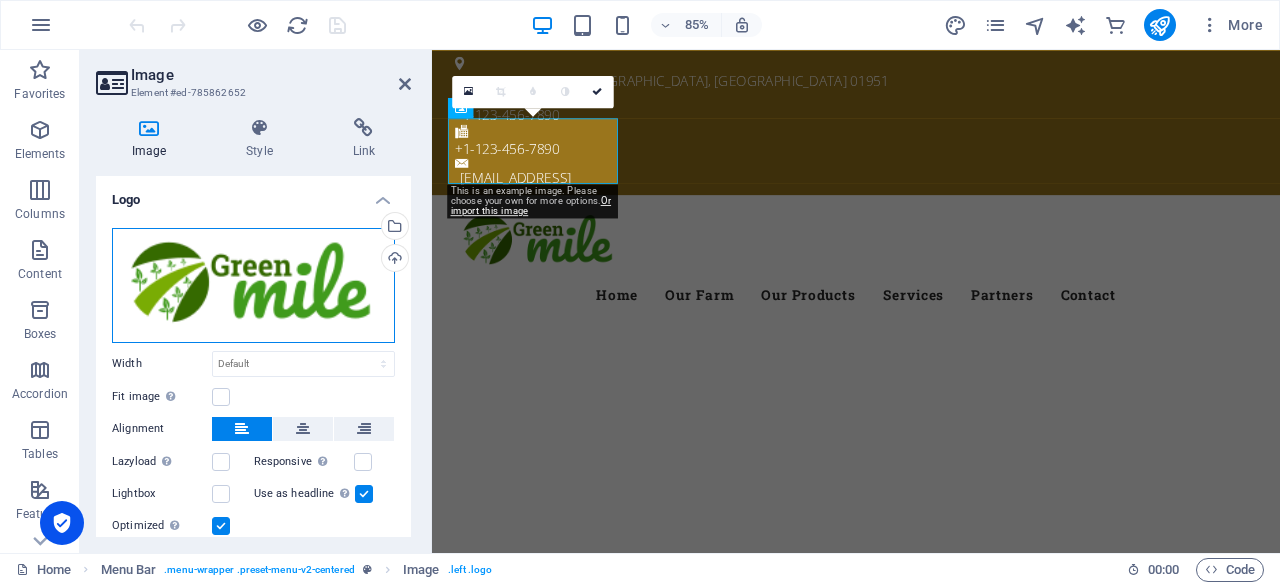 click on "Drag files here, click to choose files or select files from Files or our free stock photos & videos" at bounding box center [253, 285] 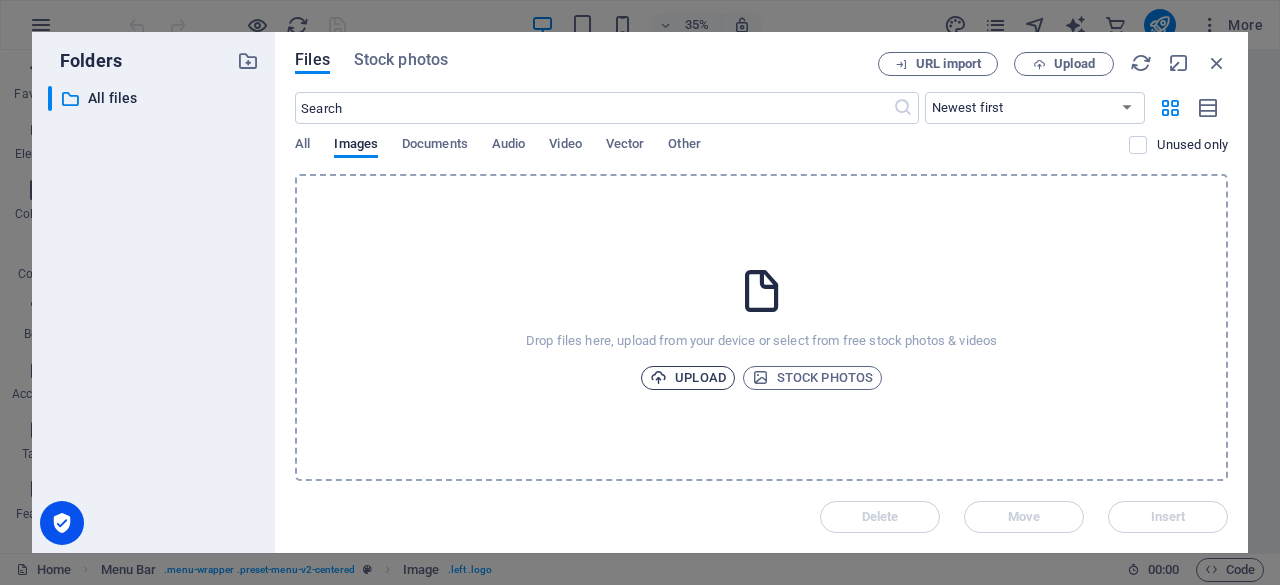 click on "Upload" at bounding box center [688, 378] 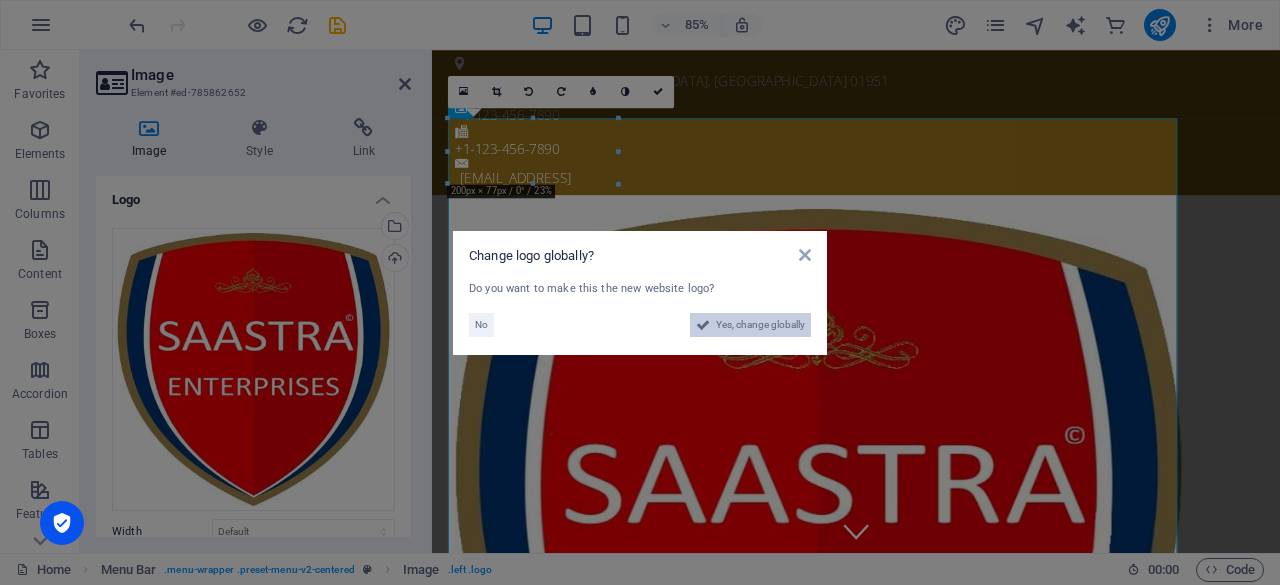 click on "Yes, change globally" at bounding box center [760, 325] 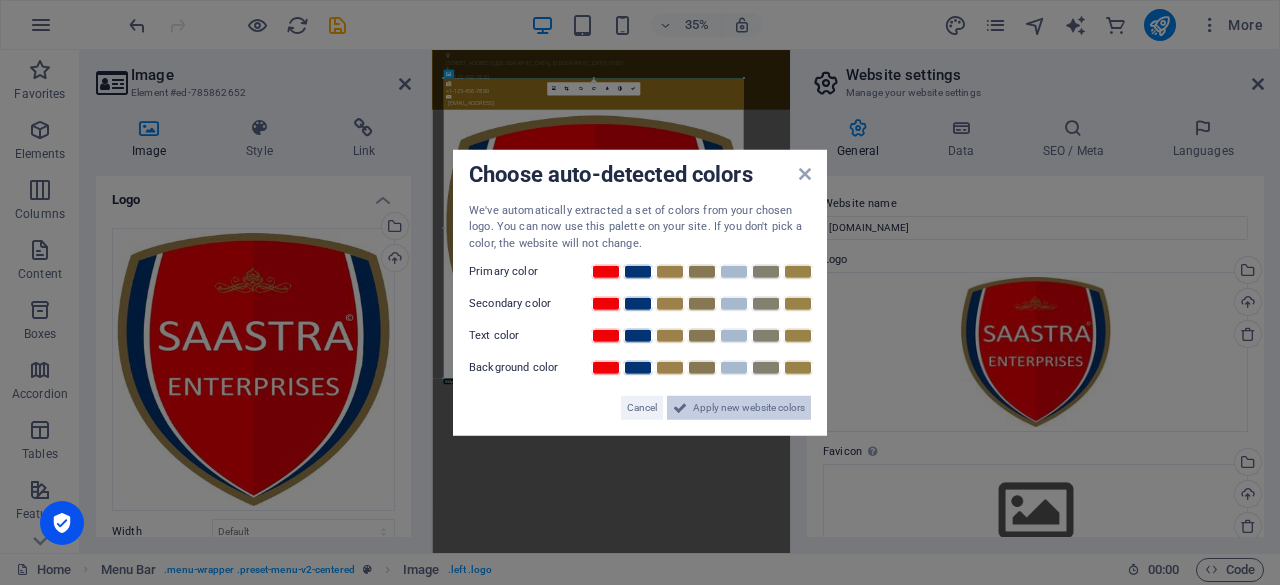 click on "Apply new website colors" at bounding box center (749, 408) 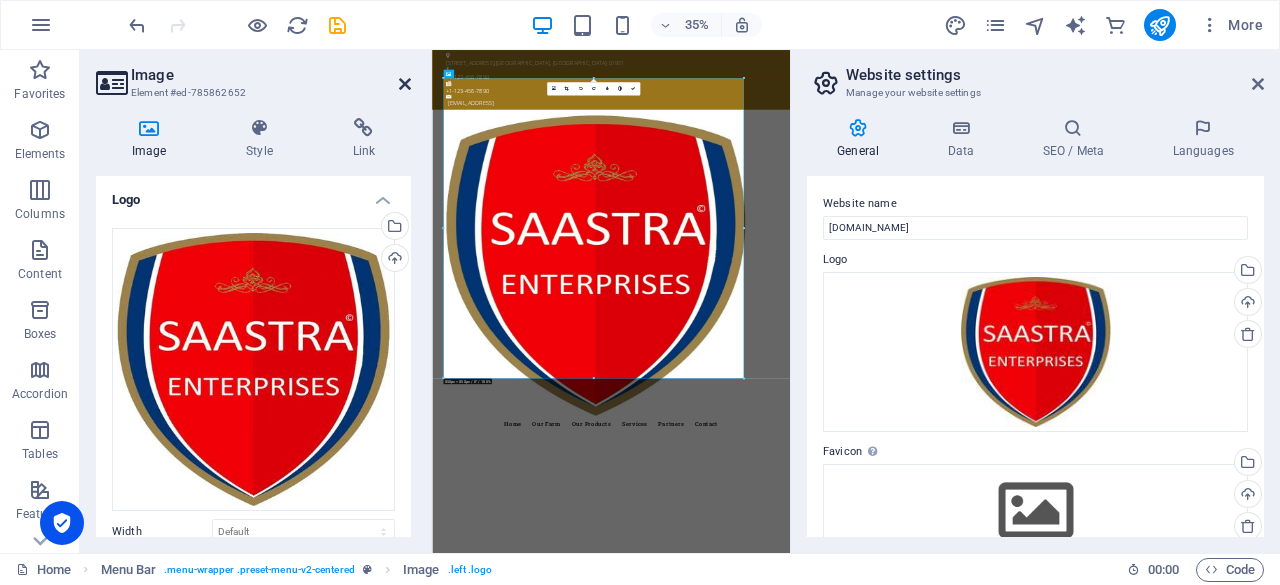 click at bounding box center (405, 84) 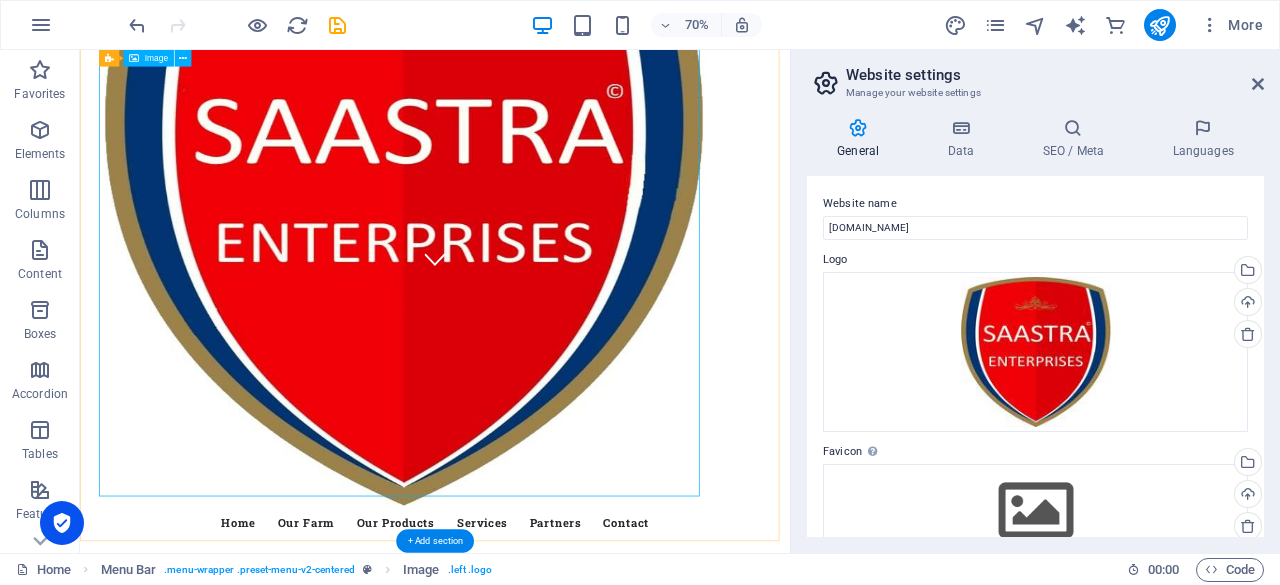 scroll, scrollTop: 400, scrollLeft: 0, axis: vertical 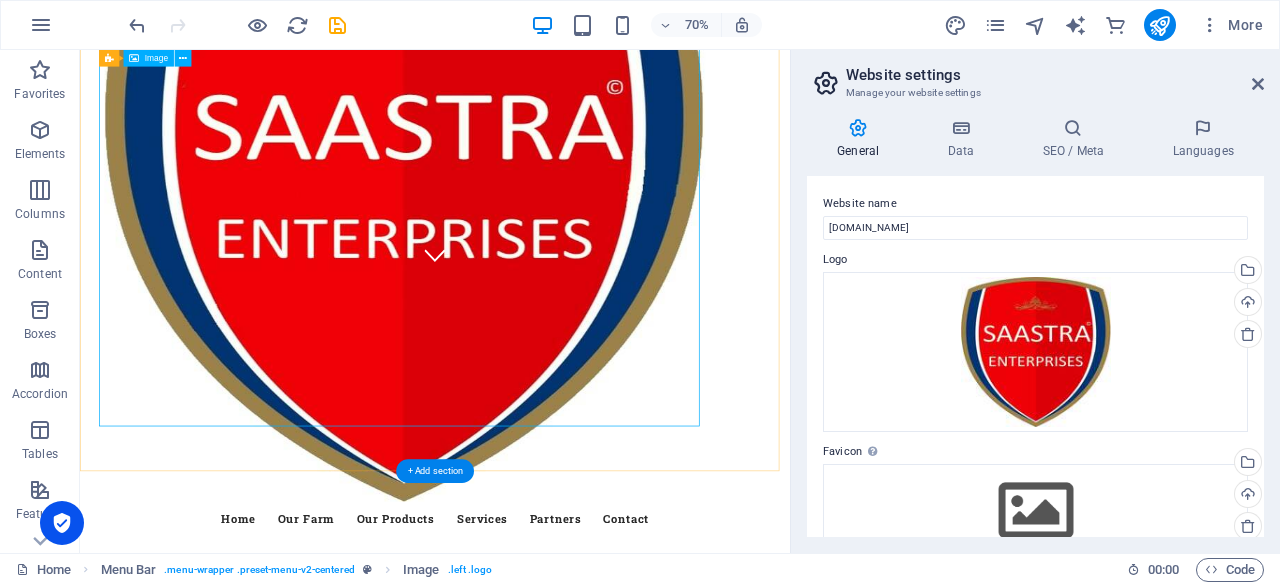 click at bounding box center [587, 266] 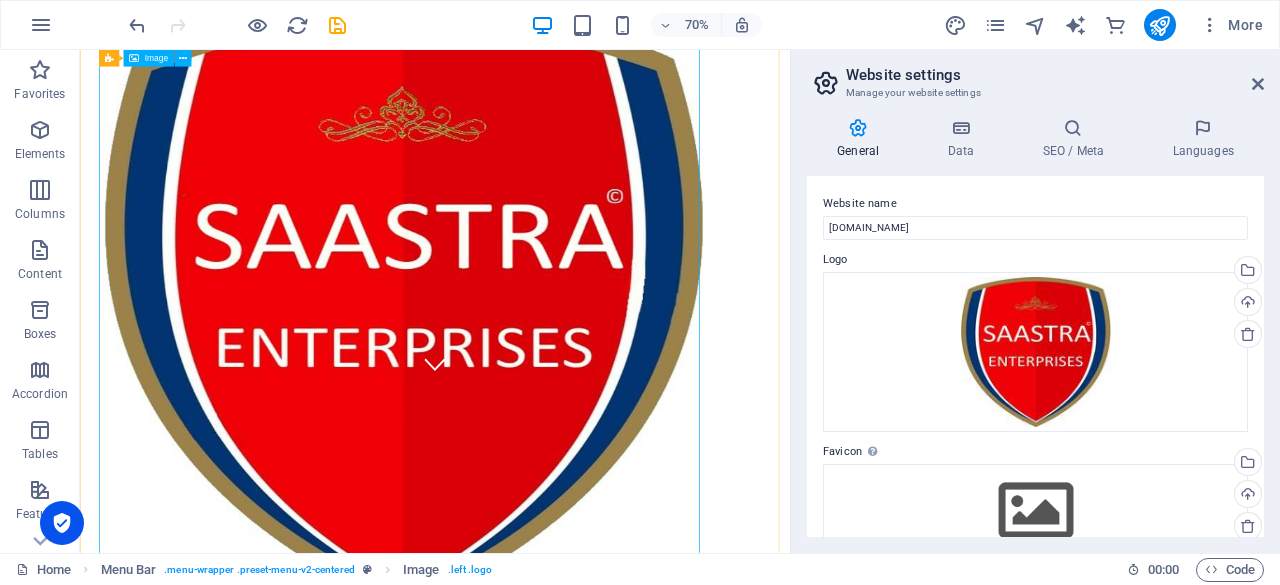 scroll, scrollTop: 0, scrollLeft: 0, axis: both 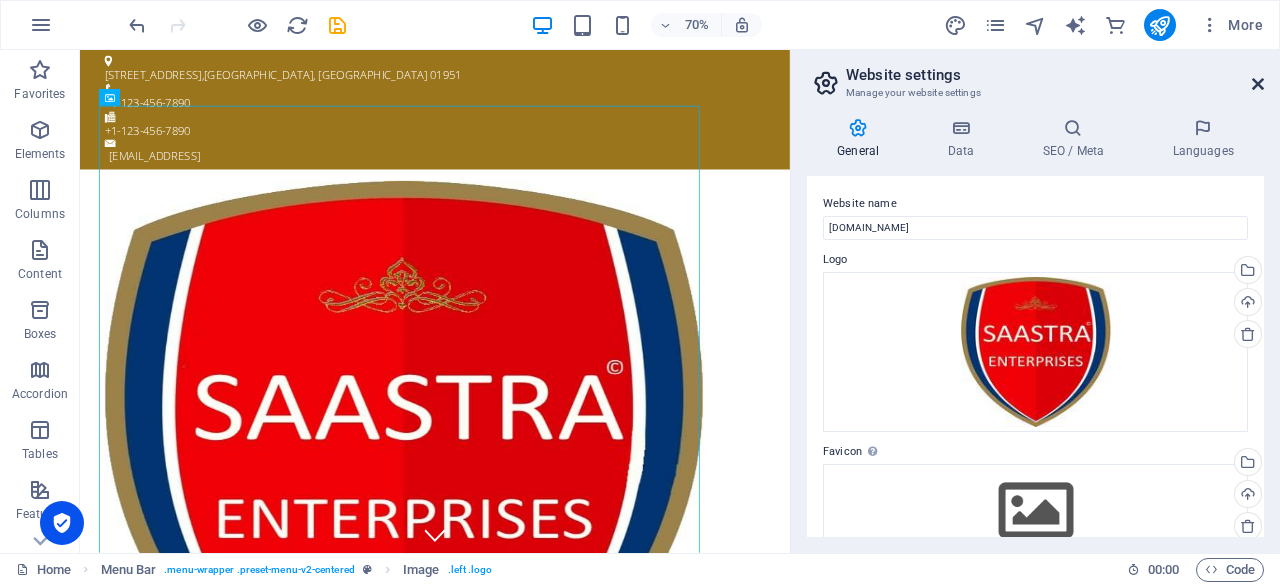 click at bounding box center (1258, 84) 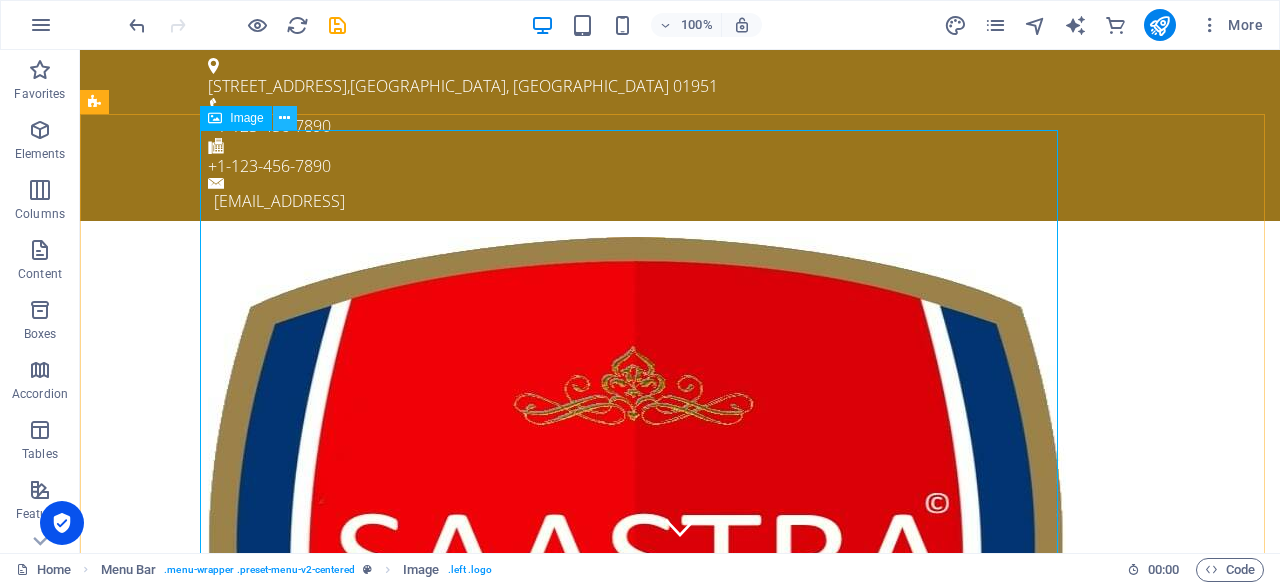 click at bounding box center (284, 118) 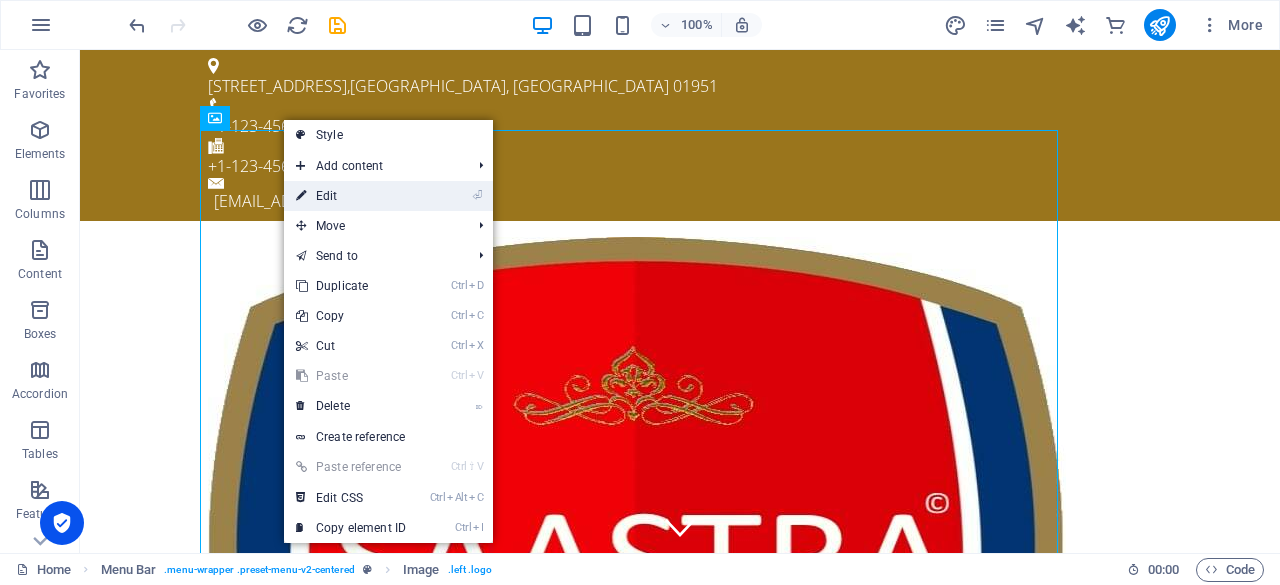 click on "⏎  Edit" at bounding box center [351, 196] 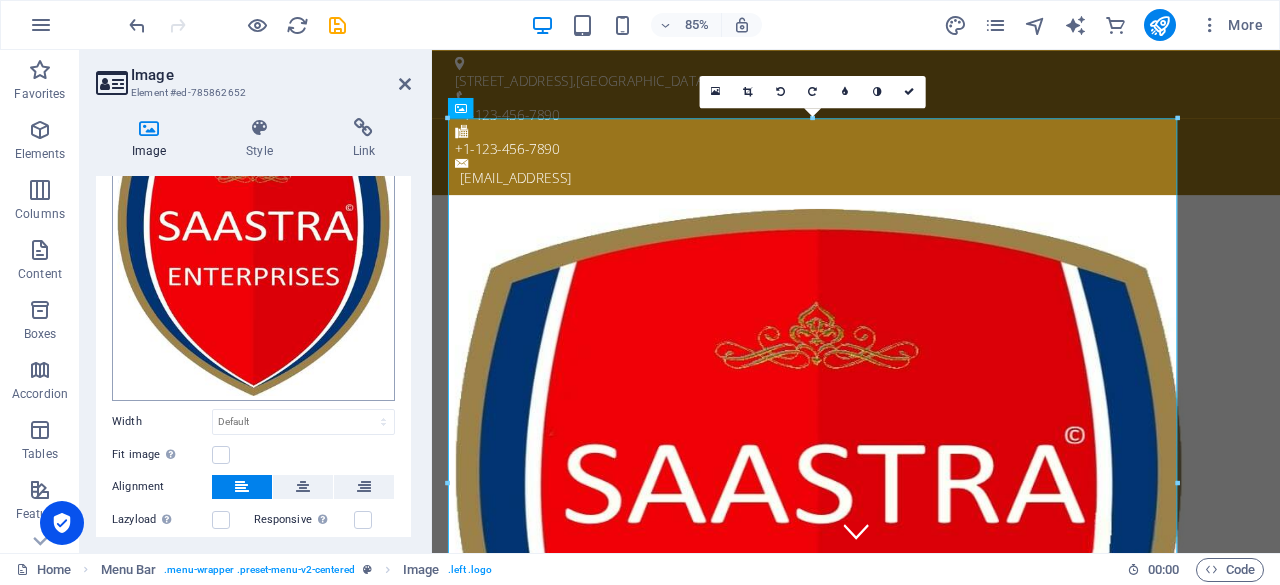 scroll, scrollTop: 232, scrollLeft: 0, axis: vertical 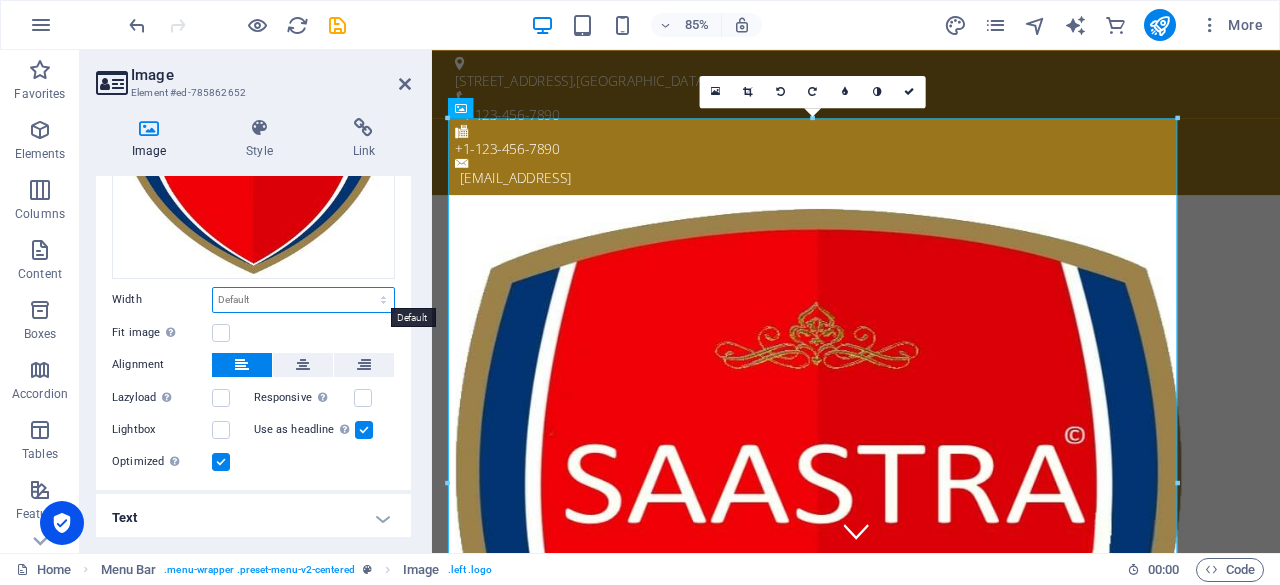 click on "Default auto px rem % em vh vw" at bounding box center [303, 300] 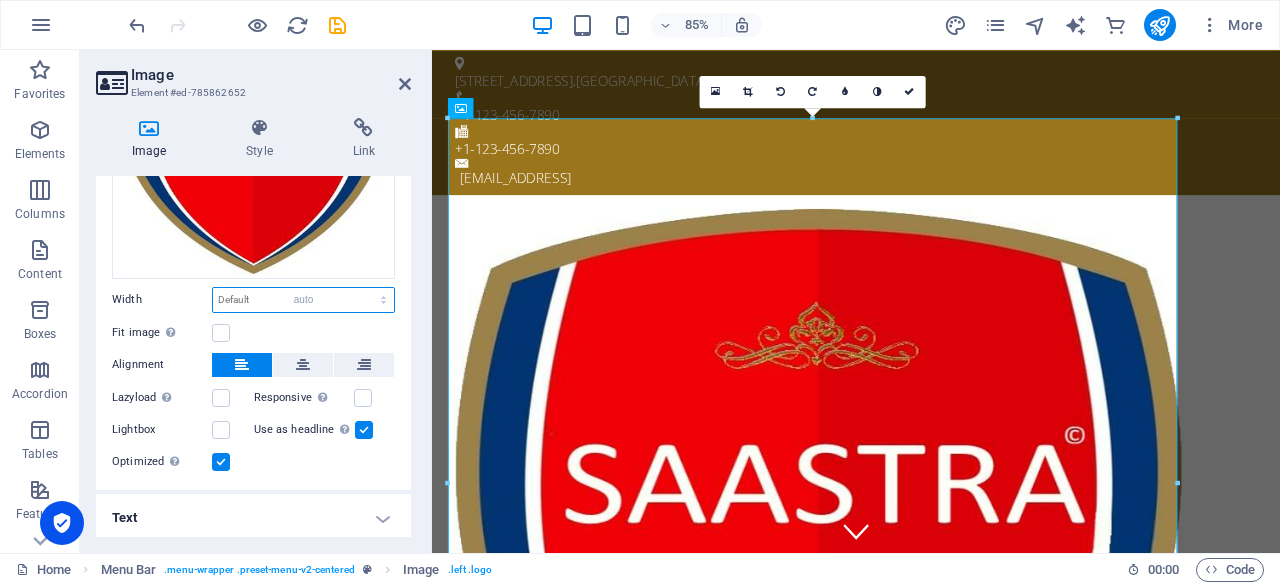 click on "Default auto px rem % em vh vw" at bounding box center [303, 300] 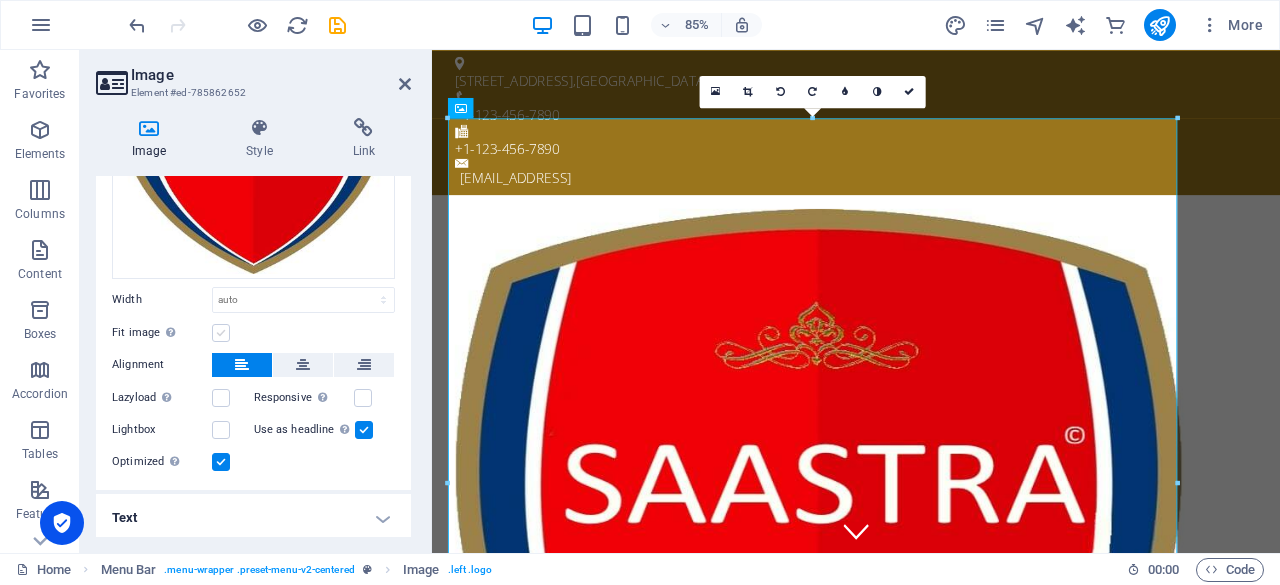 click on "Fit image Automatically fit image to a fixed width and height" at bounding box center (253, 333) 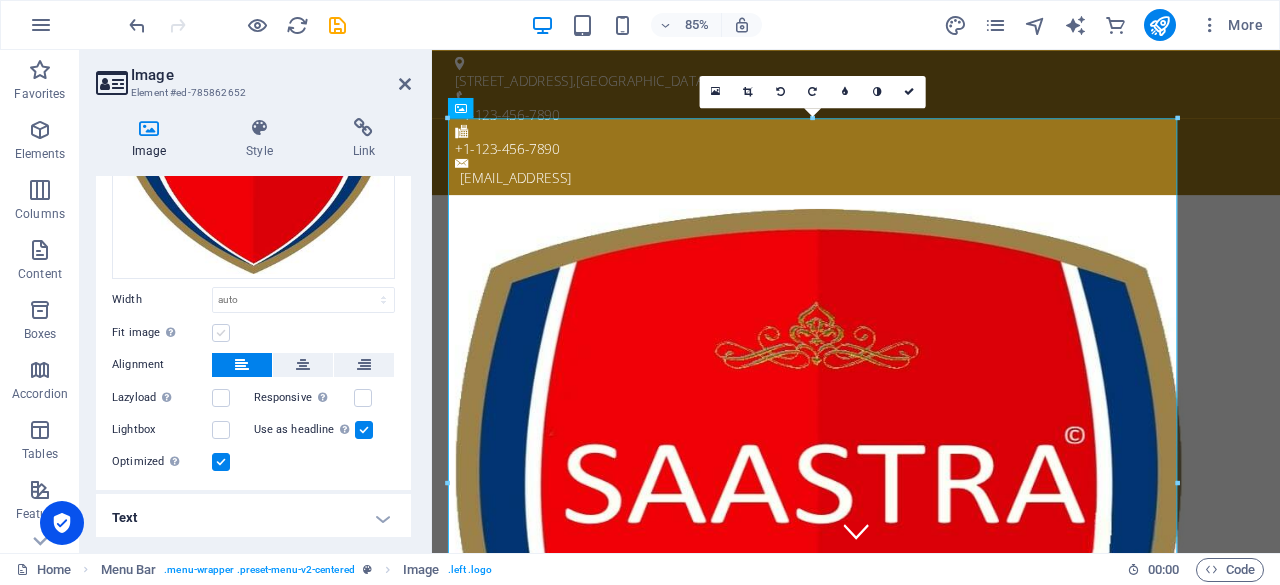 click at bounding box center (221, 333) 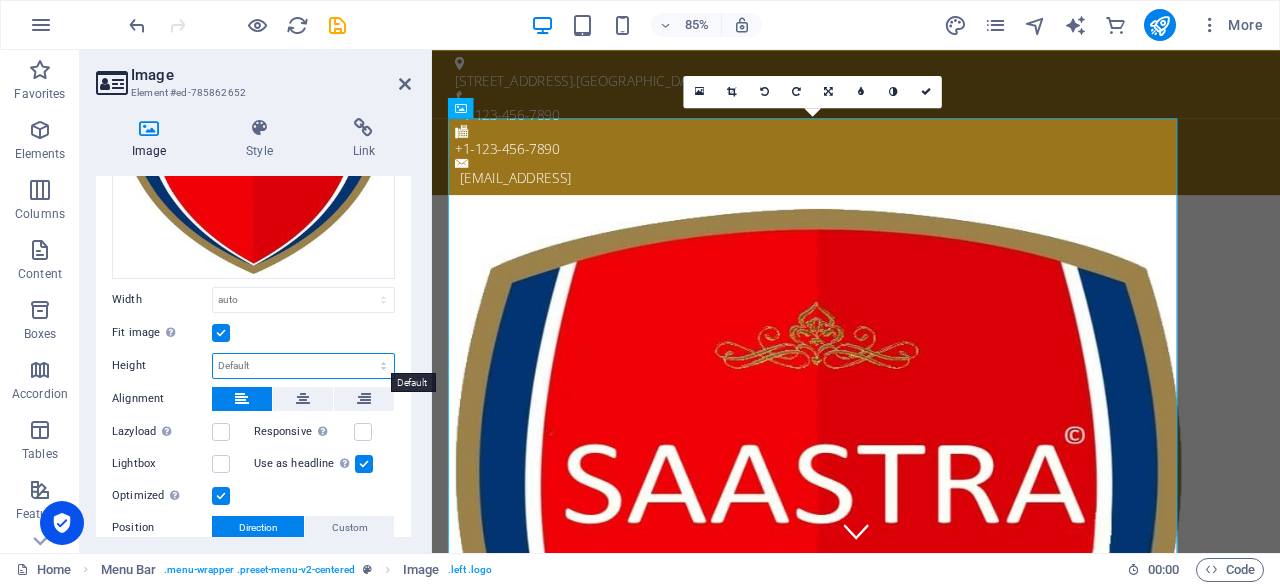 click on "Default auto px" at bounding box center (303, 366) 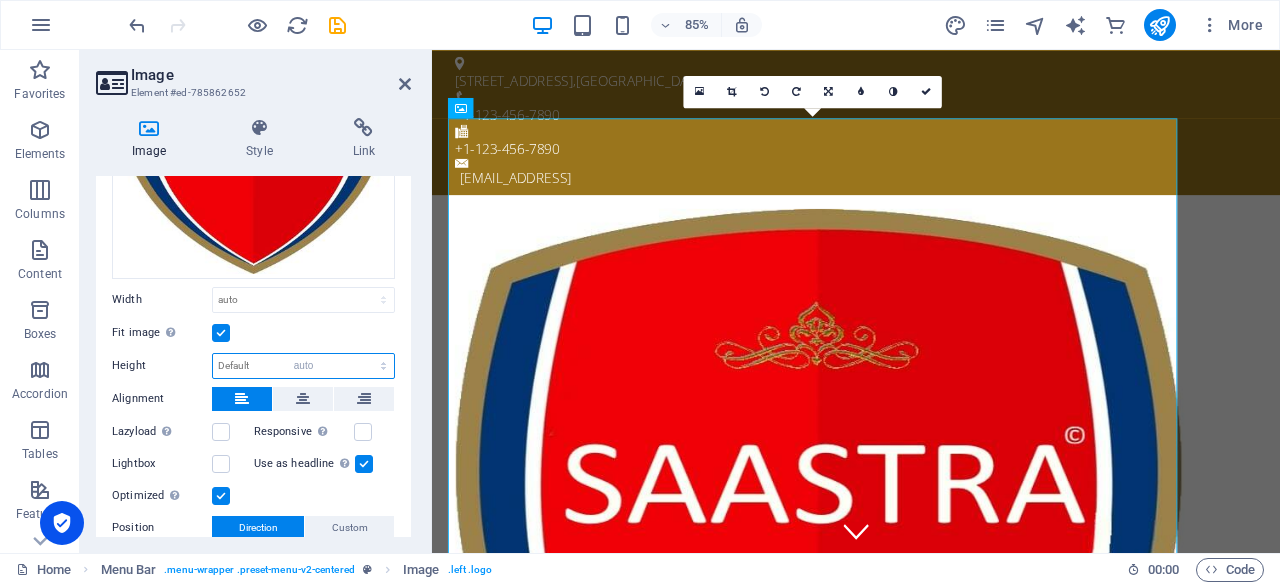 click on "Default auto px" at bounding box center (303, 366) 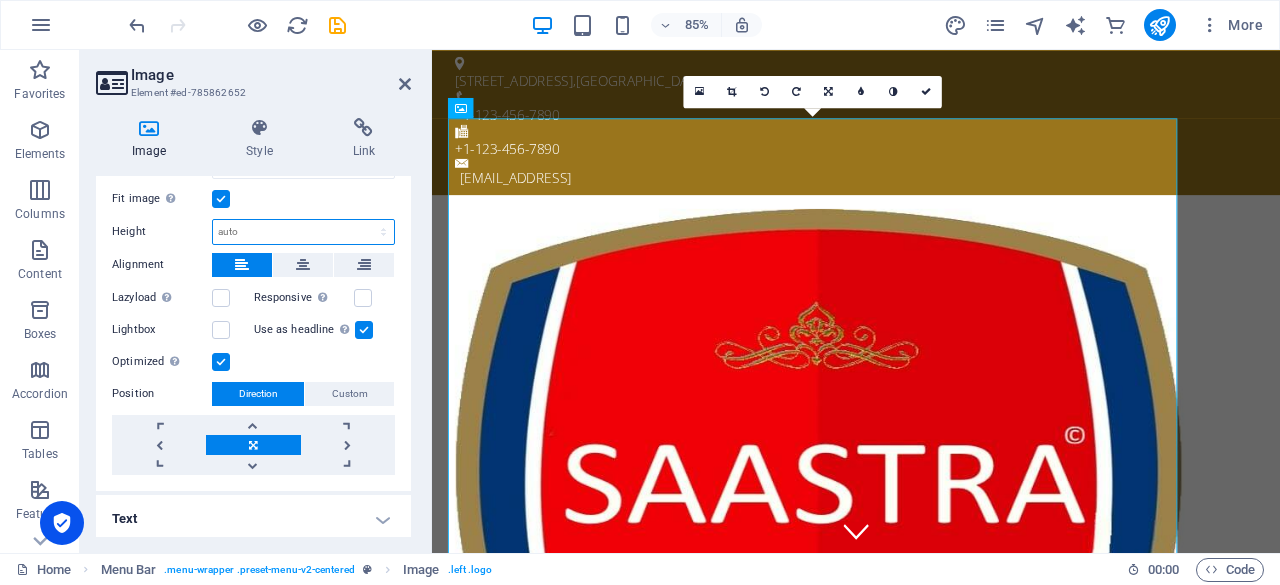 scroll, scrollTop: 0, scrollLeft: 0, axis: both 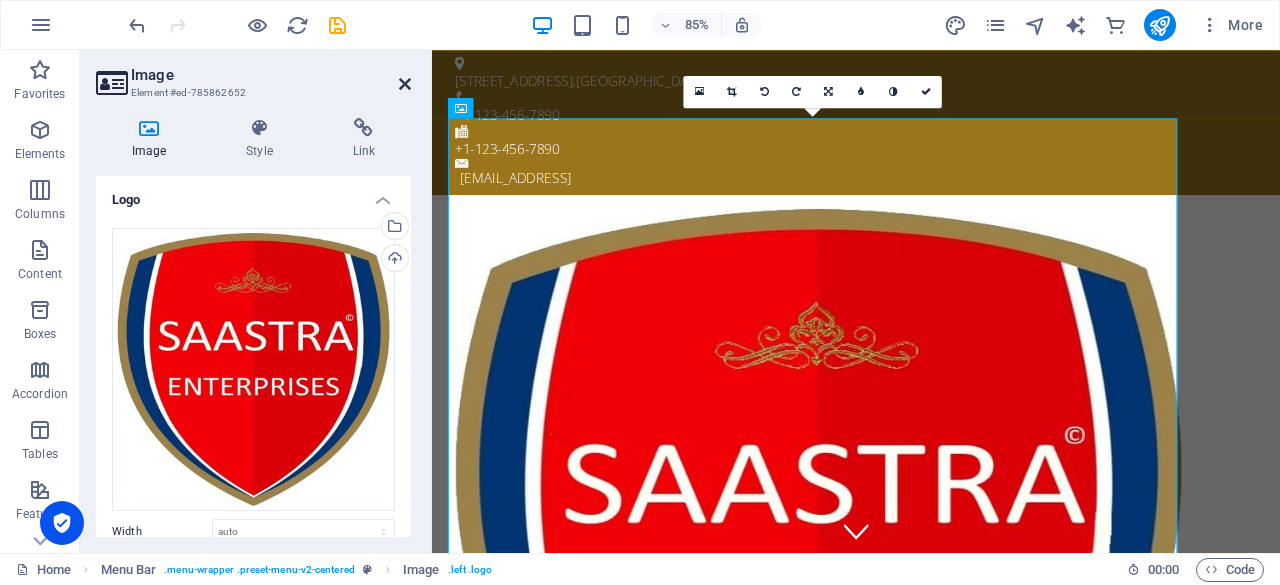 click at bounding box center [405, 84] 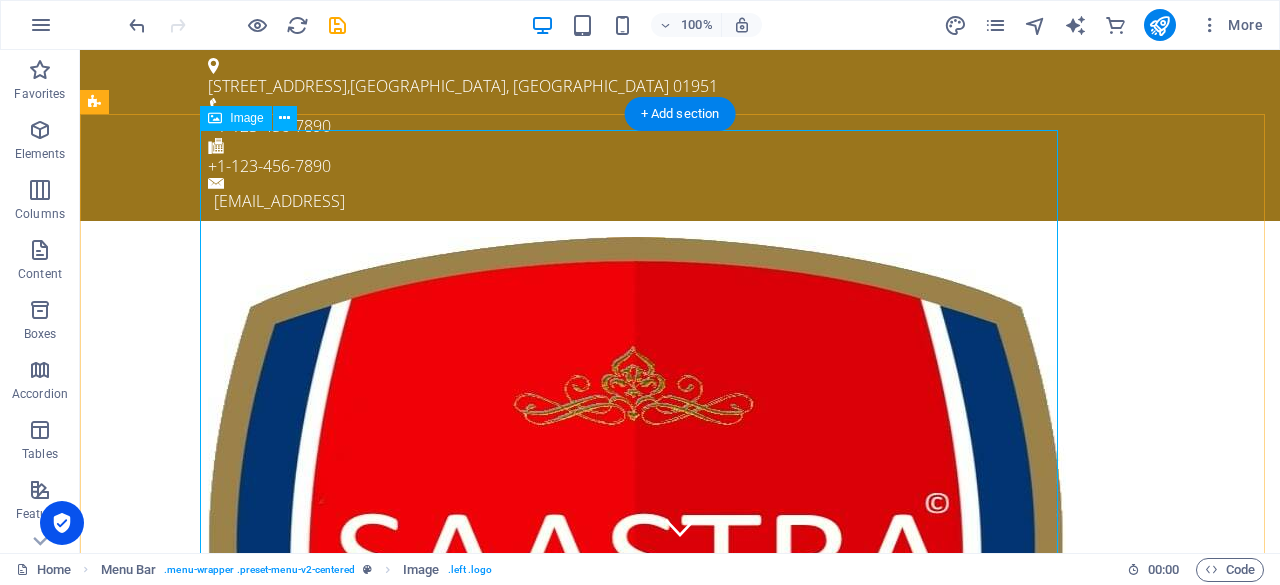 click at bounding box center [680, 666] 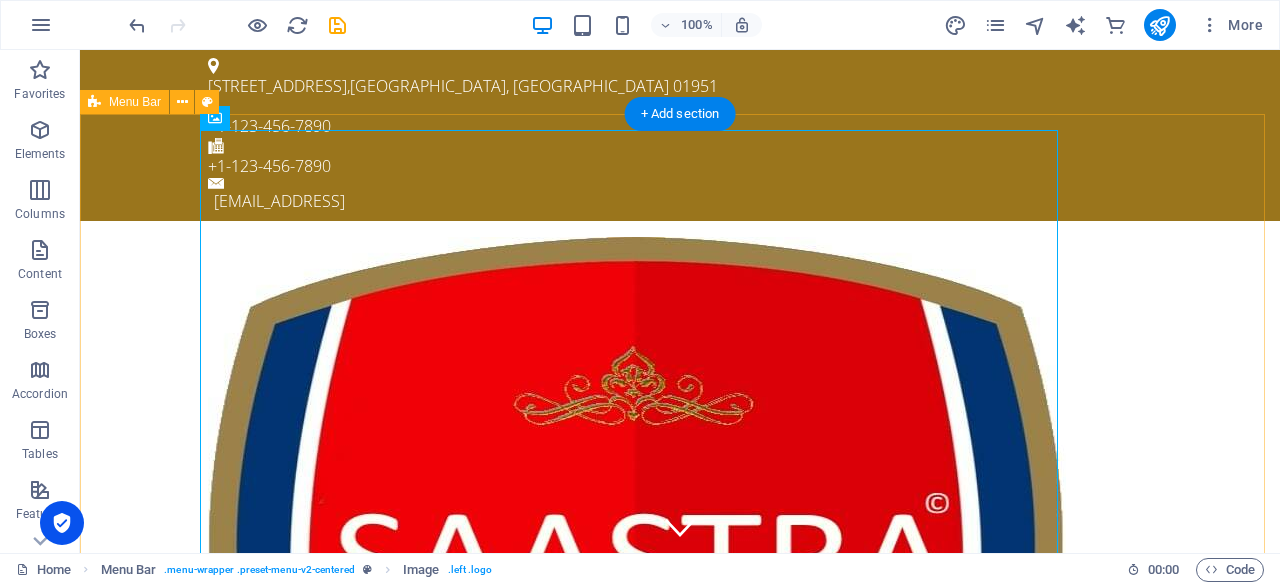 click on "Menu Home Our Farm Our Products Services Partners Contact" at bounding box center (680, 690) 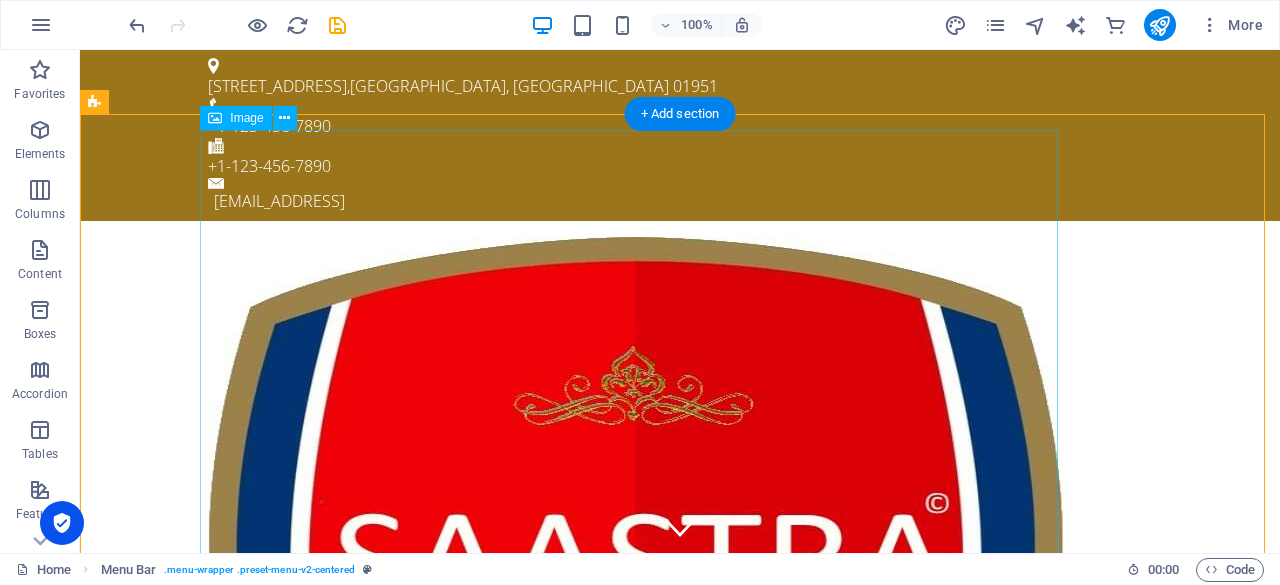click at bounding box center [680, 666] 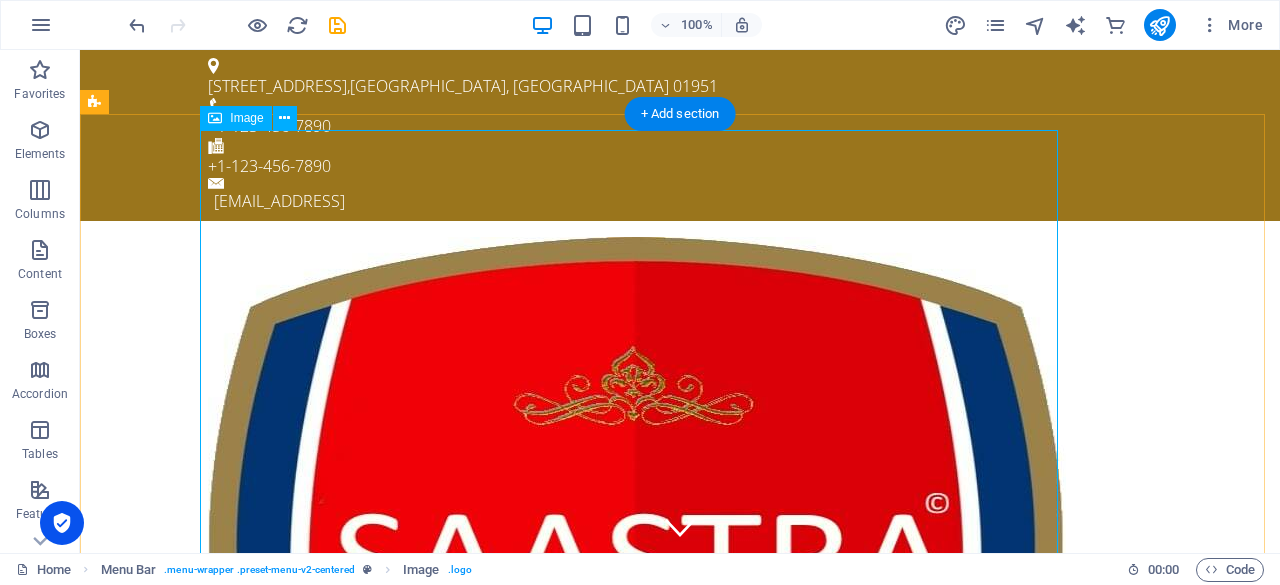drag, startPoint x: 298, startPoint y: 169, endPoint x: 292, endPoint y: 154, distance: 16.155495 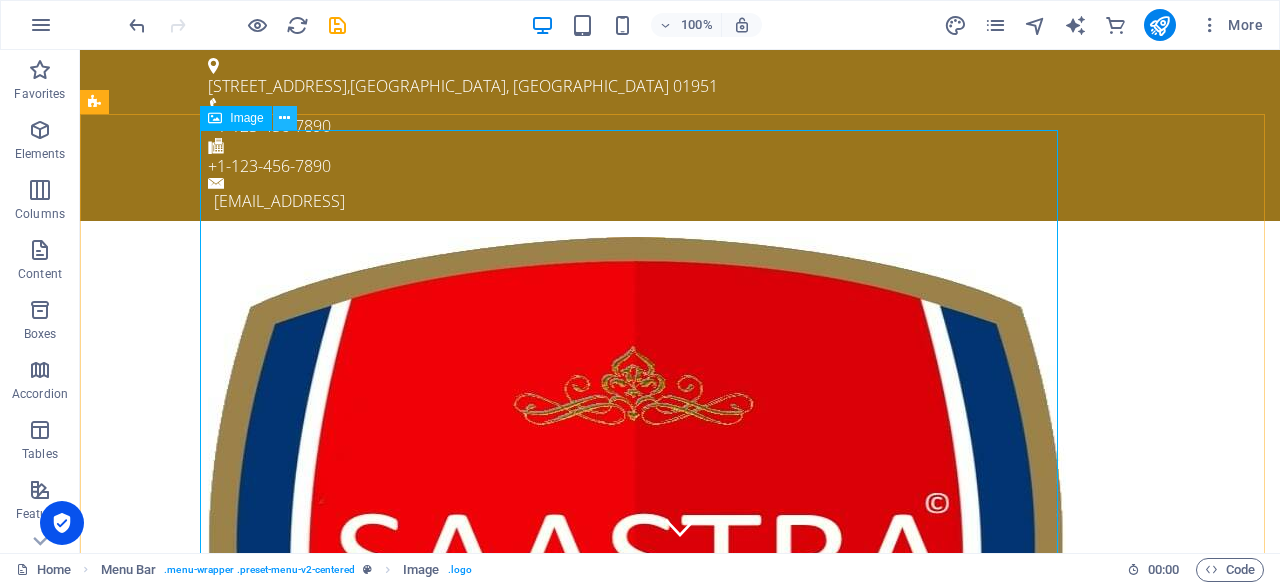 click at bounding box center [284, 118] 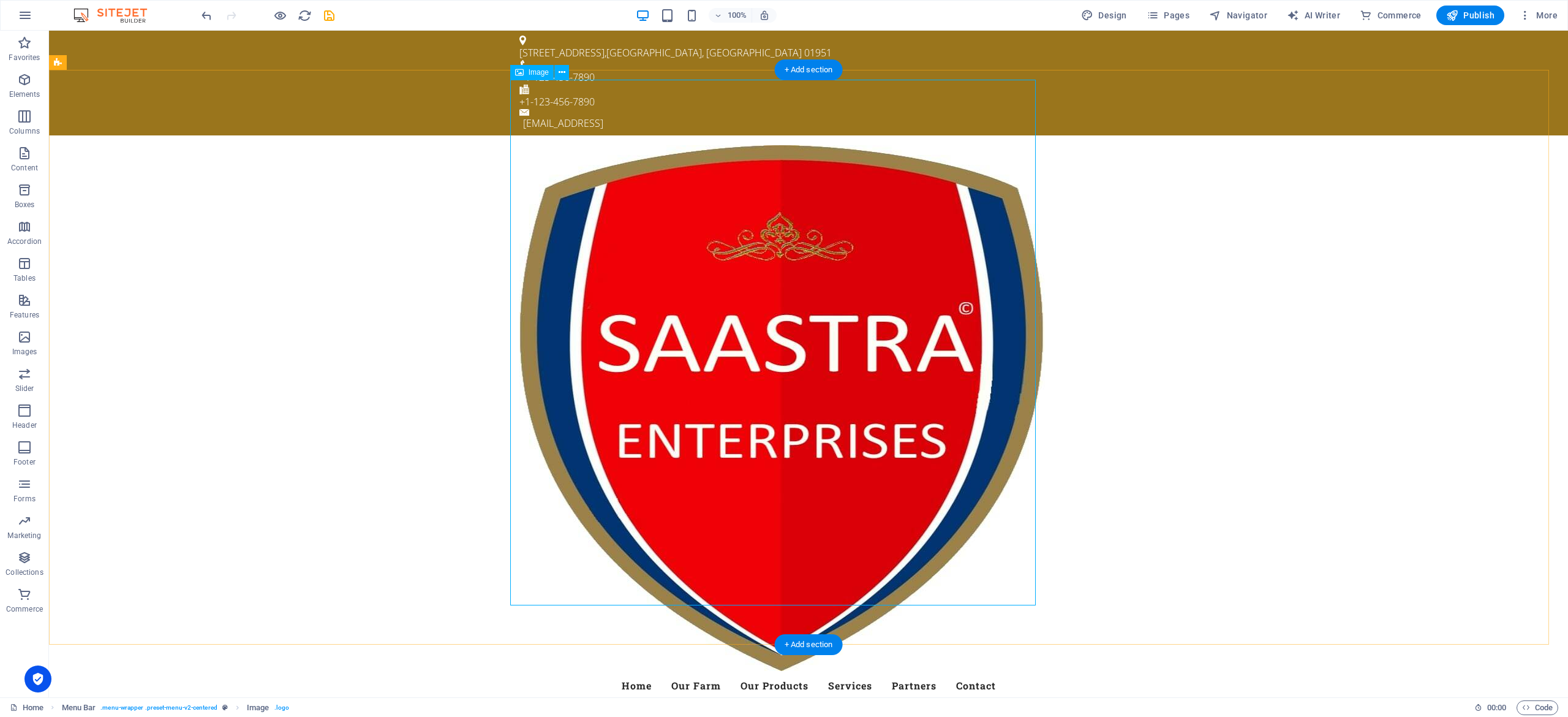 click at bounding box center [809, 408] 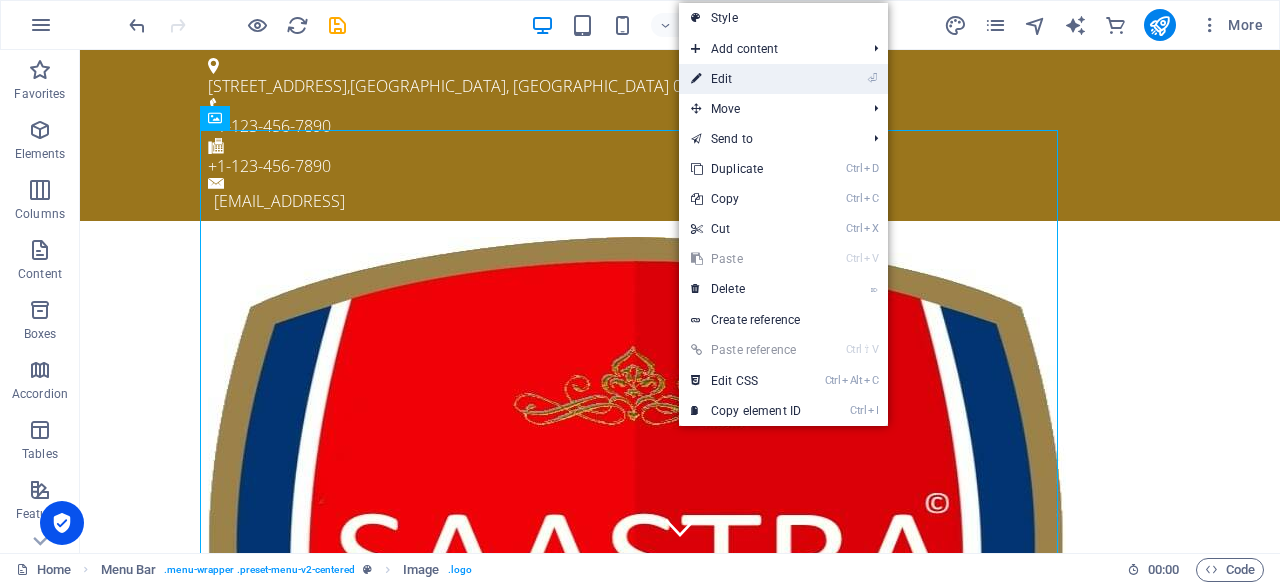 click on "⏎  Edit" at bounding box center [746, 79] 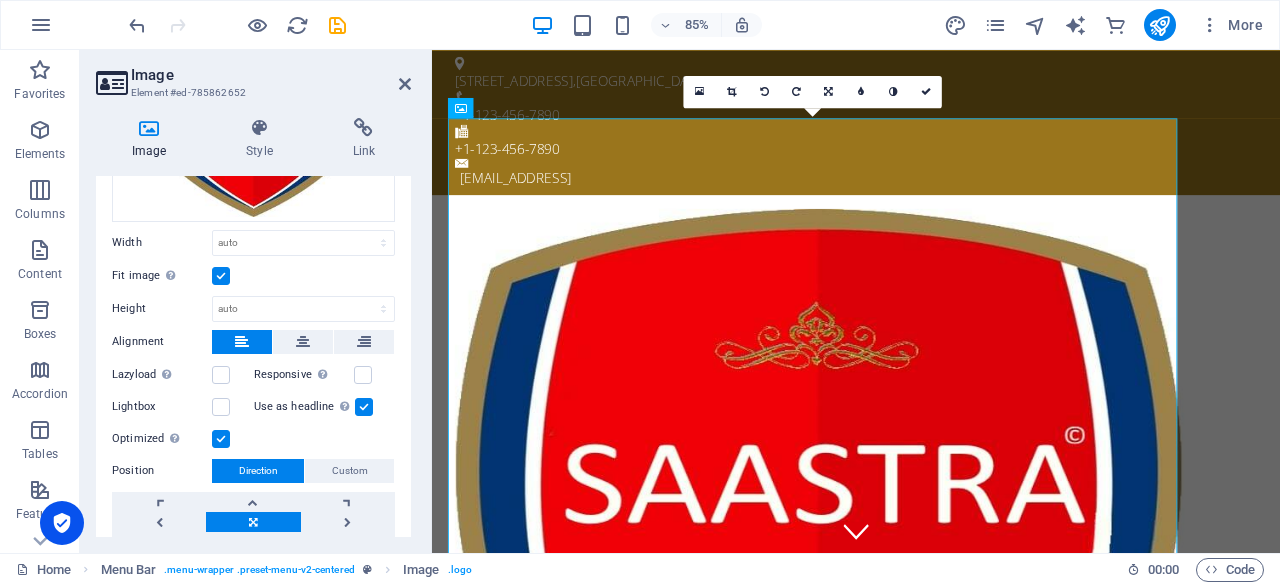 scroll, scrollTop: 266, scrollLeft: 0, axis: vertical 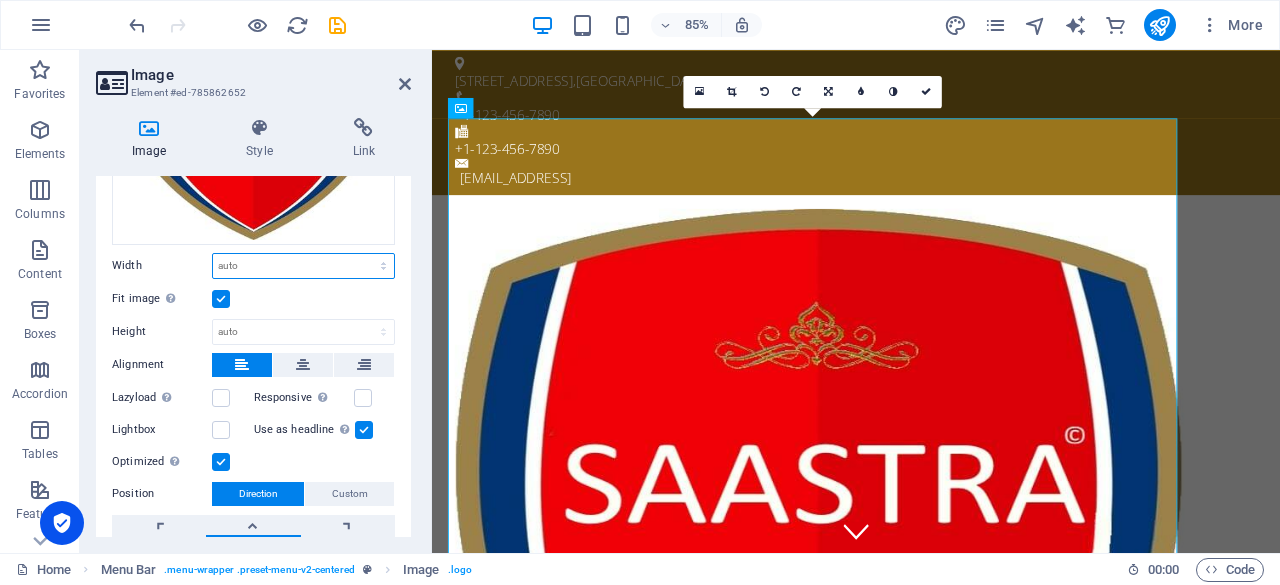 click on "Default auto px rem % em vh vw" at bounding box center (303, 266) 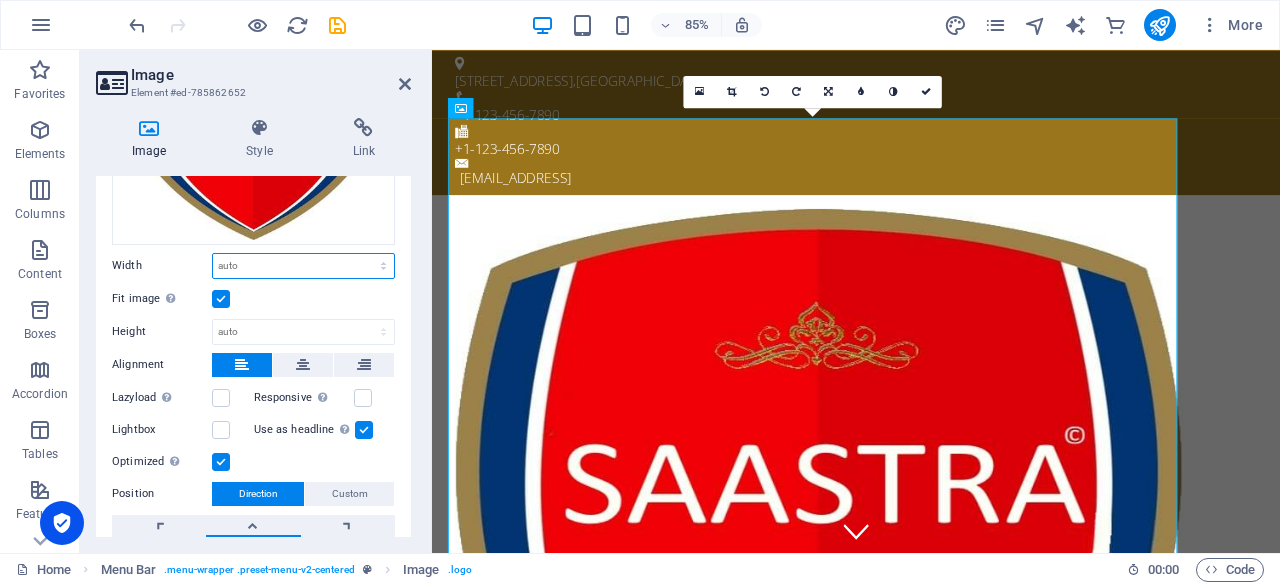 select on "%" 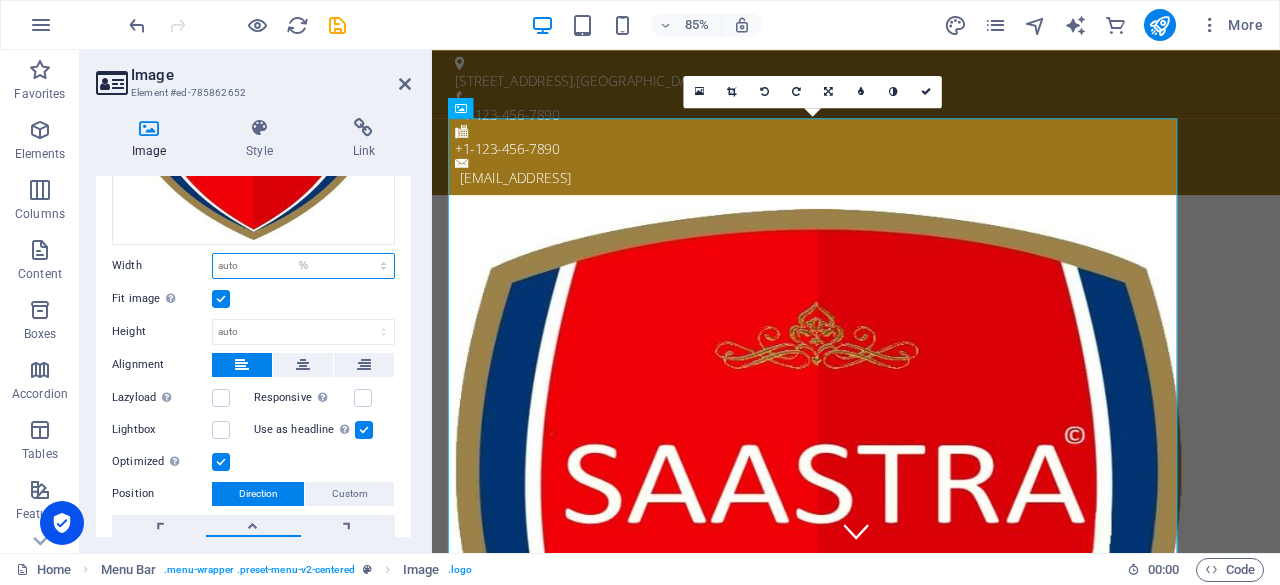 click on "Default auto px rem % em vh vw" at bounding box center [303, 266] 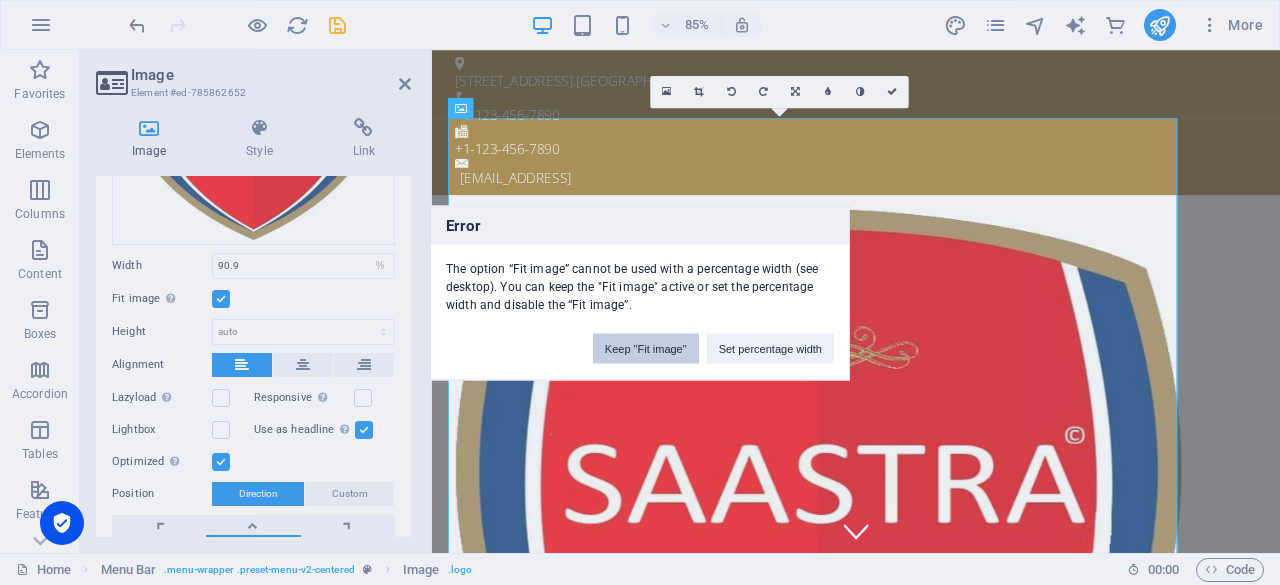 drag, startPoint x: 632, startPoint y: 344, endPoint x: 231, endPoint y: 346, distance: 401.00497 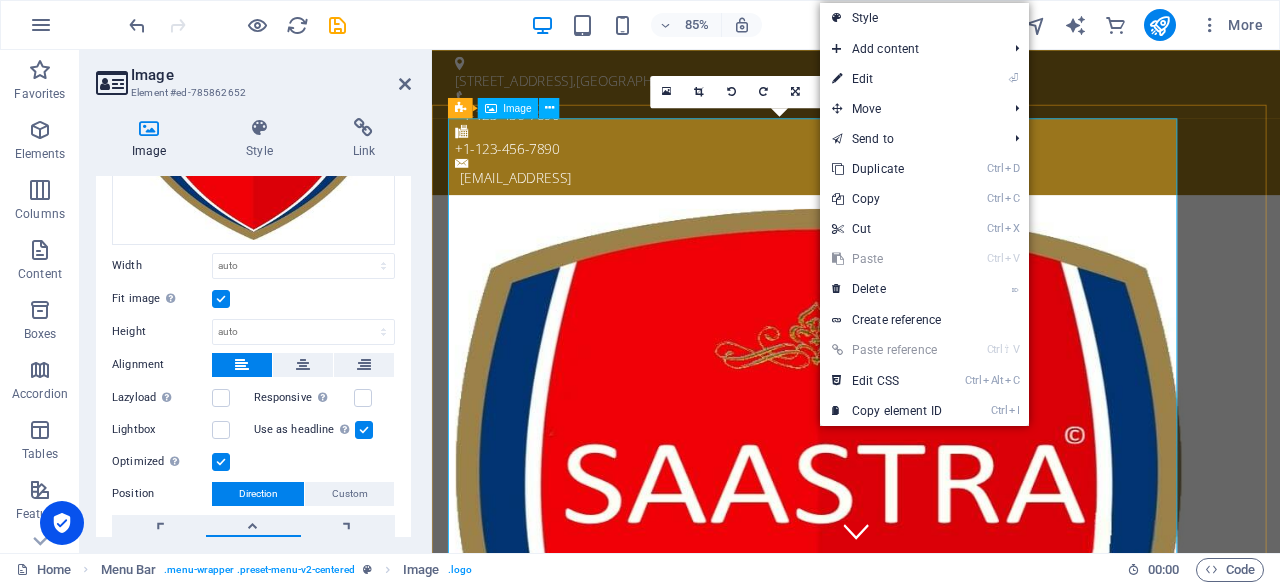 click at bounding box center (931, 666) 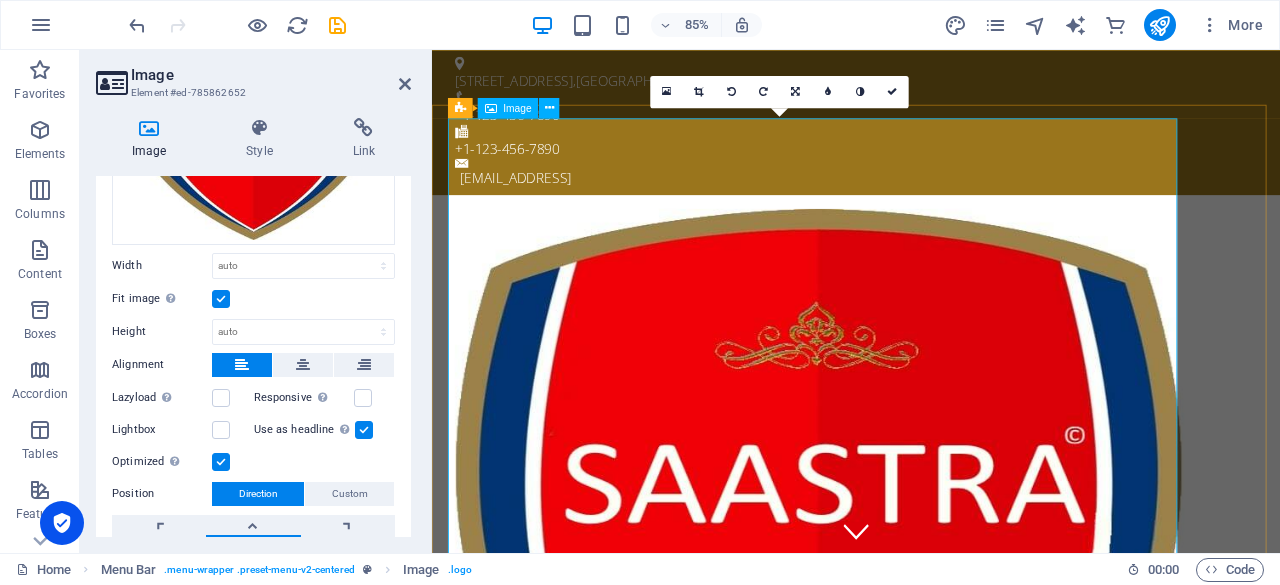click at bounding box center (931, 666) 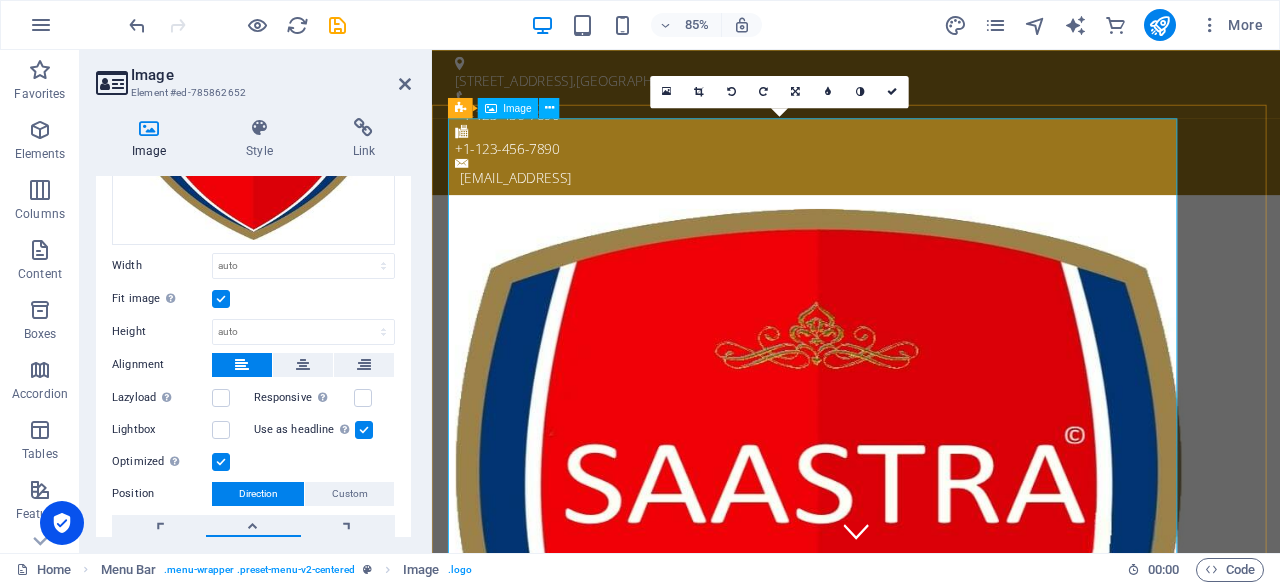 click at bounding box center [931, 666] 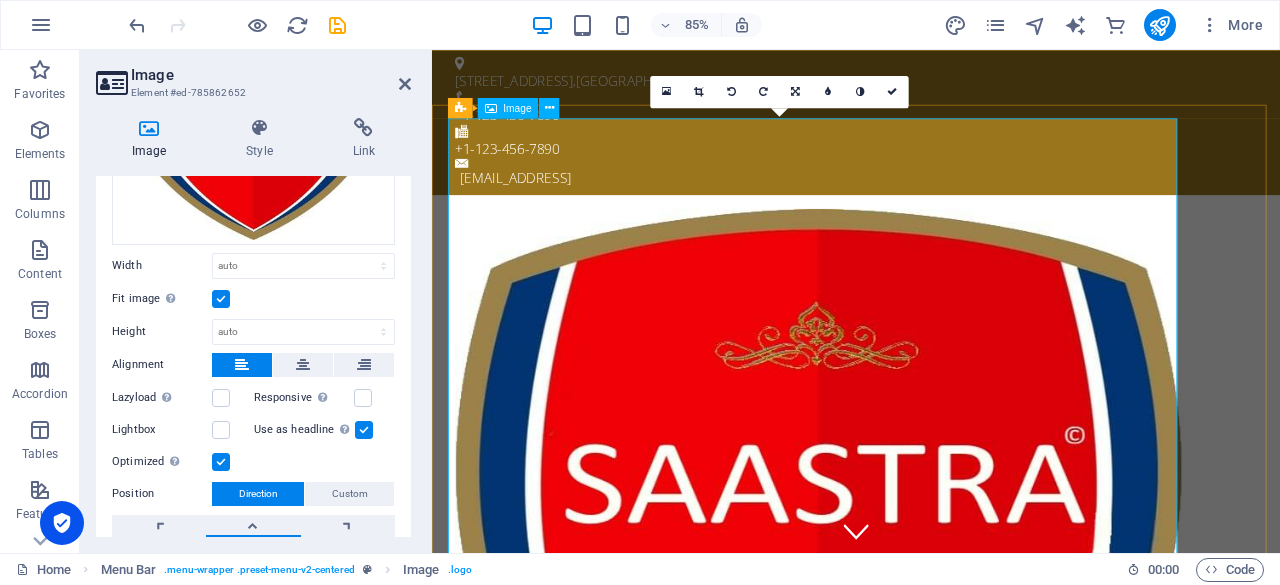 click at bounding box center (931, 666) 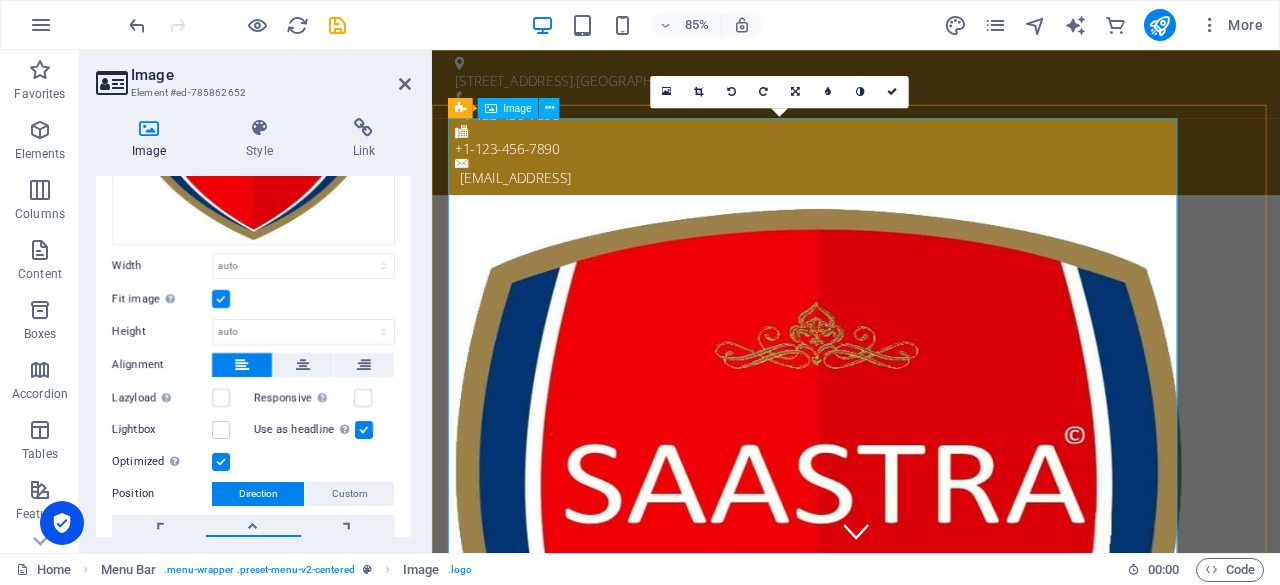 click at bounding box center [931, 666] 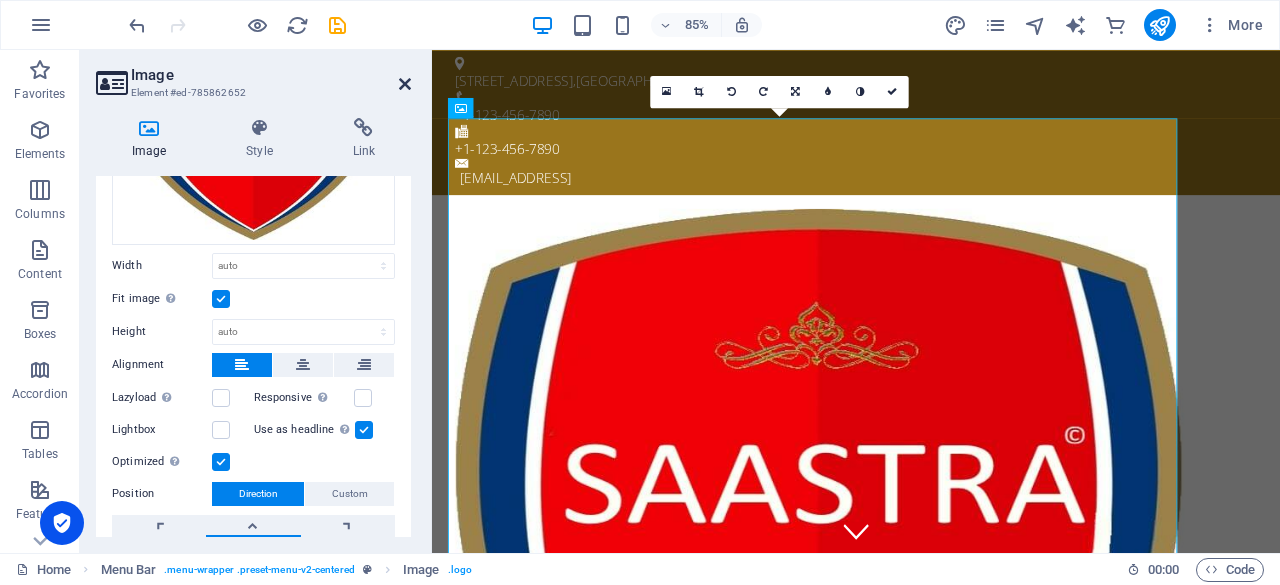 click at bounding box center (405, 84) 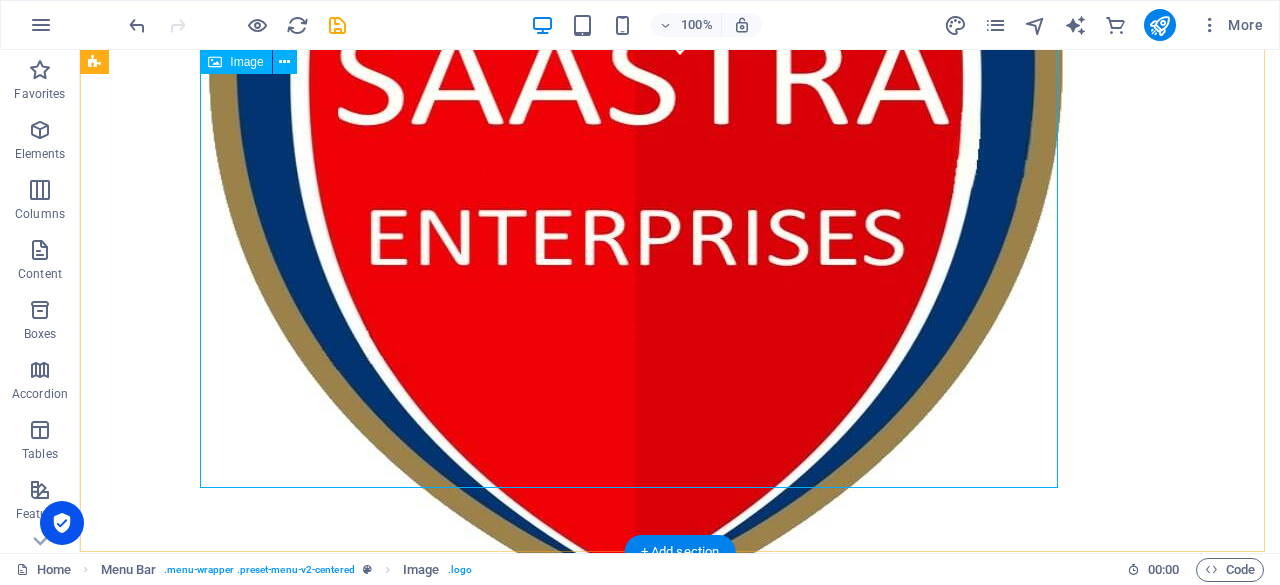 scroll, scrollTop: 500, scrollLeft: 0, axis: vertical 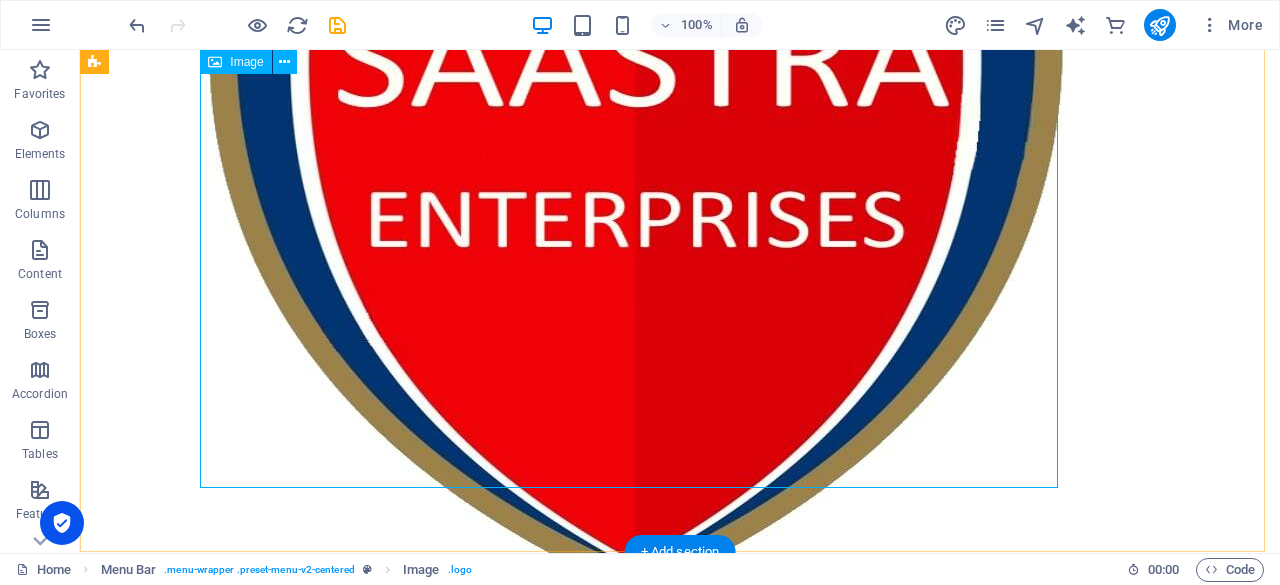 click at bounding box center (680, 166) 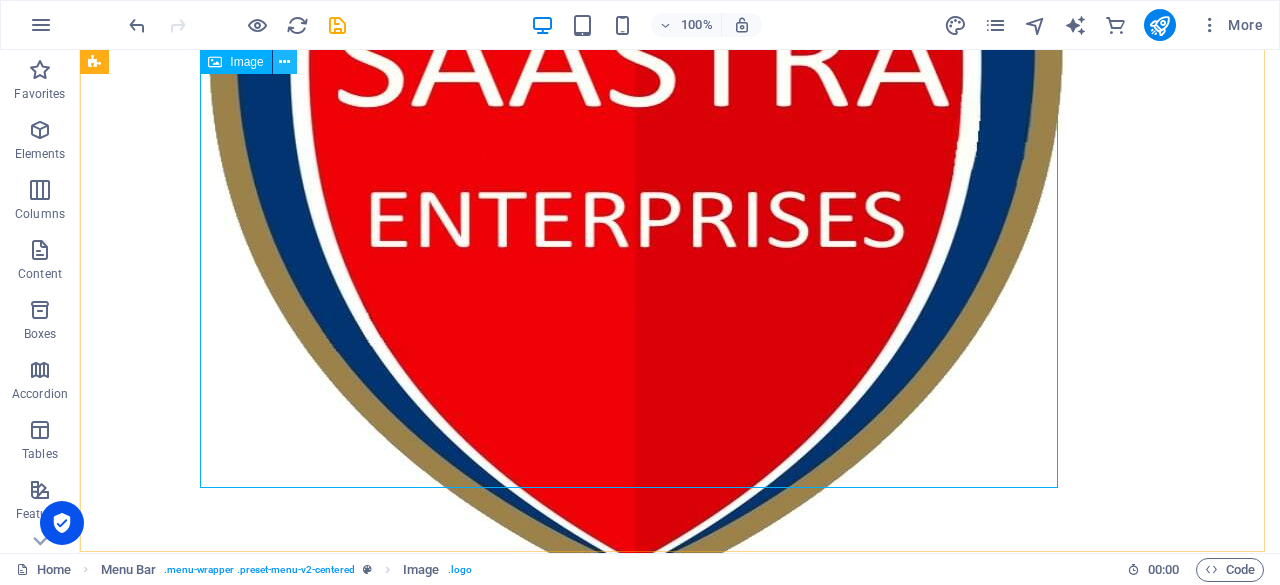 click at bounding box center (284, 62) 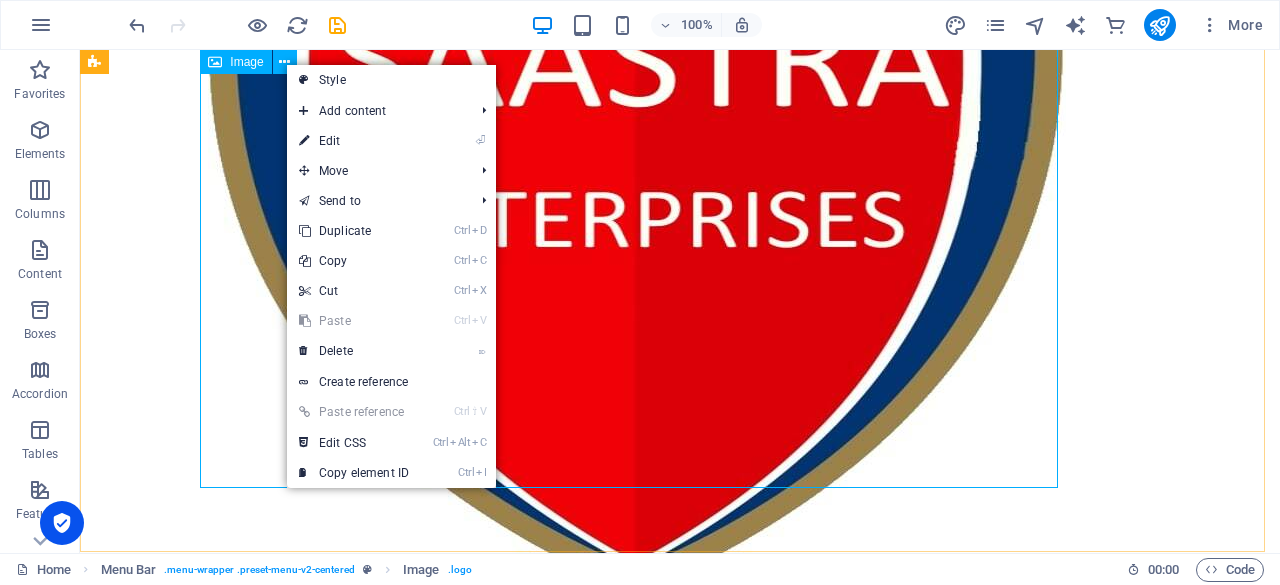 click on "Image" at bounding box center [246, 62] 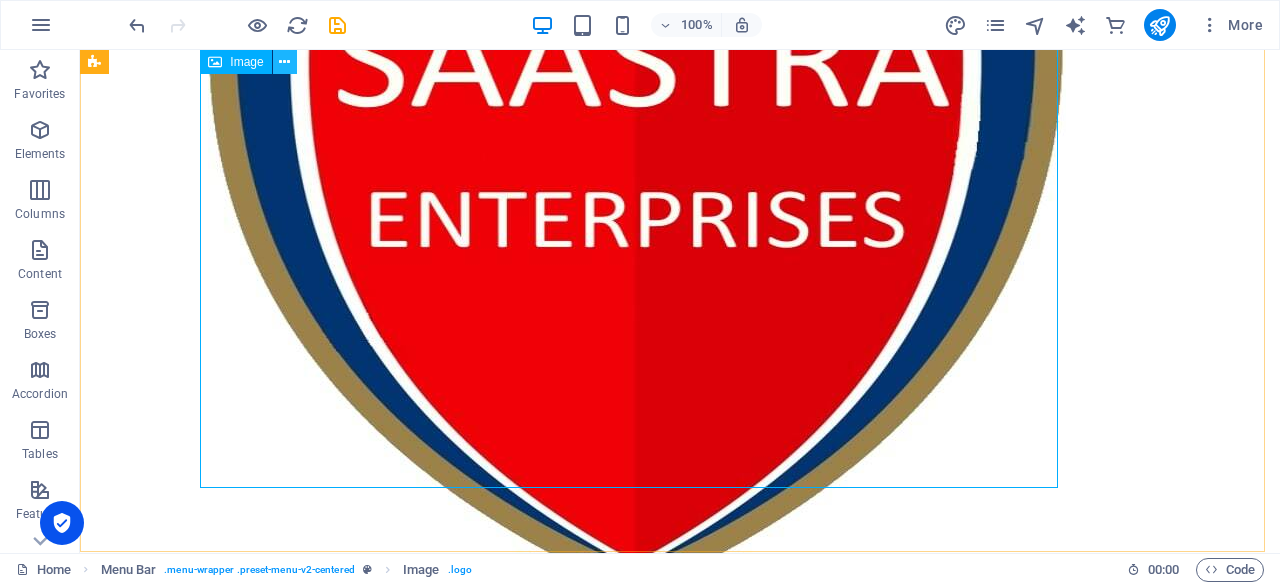 click at bounding box center (284, 62) 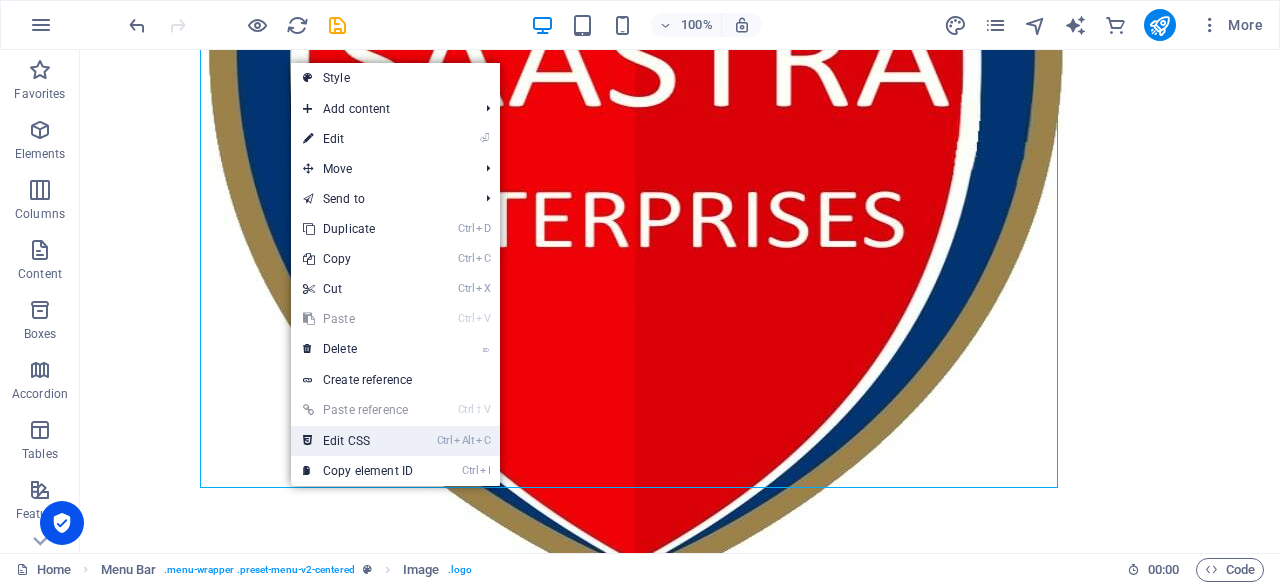 click on "Ctrl Alt C  Edit CSS" at bounding box center (358, 441) 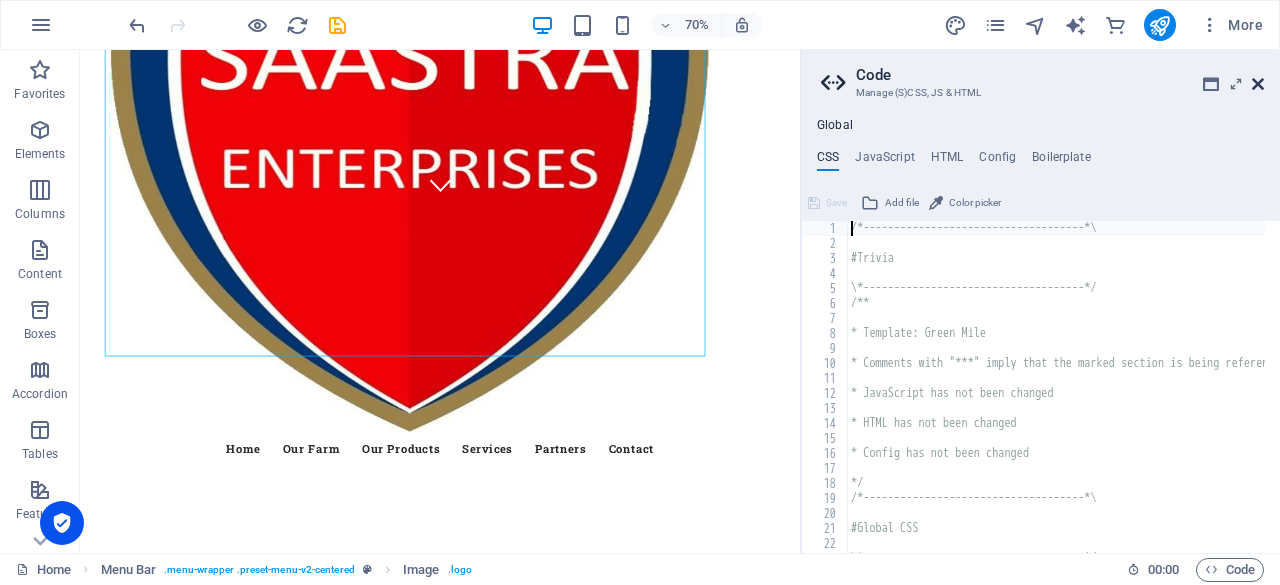 click at bounding box center (1258, 84) 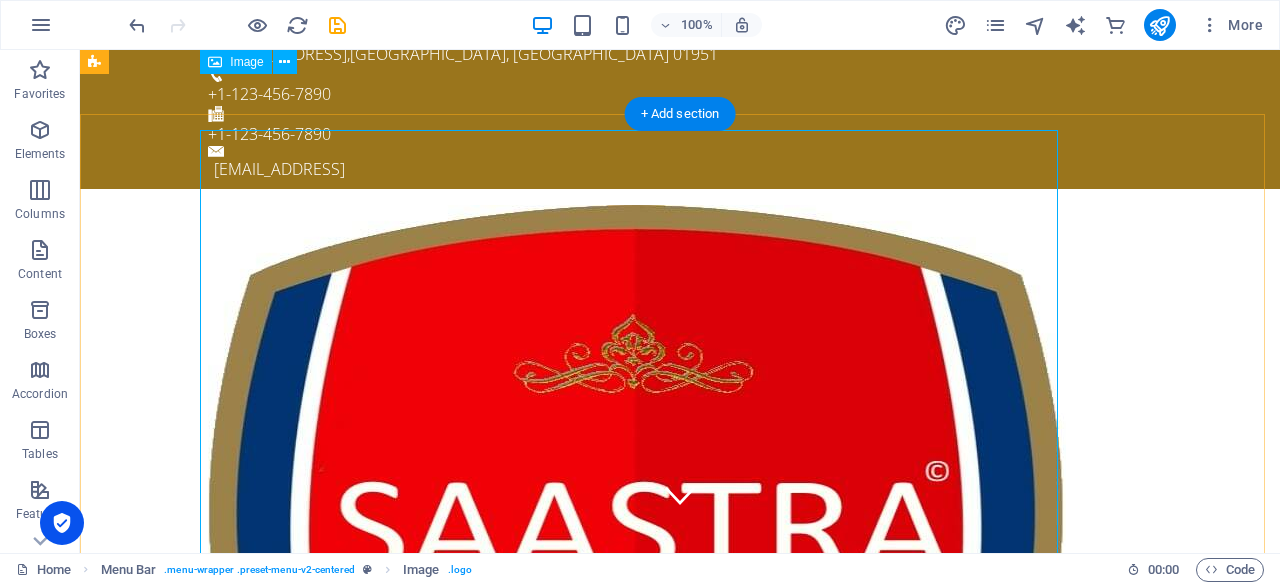 scroll, scrollTop: 0, scrollLeft: 0, axis: both 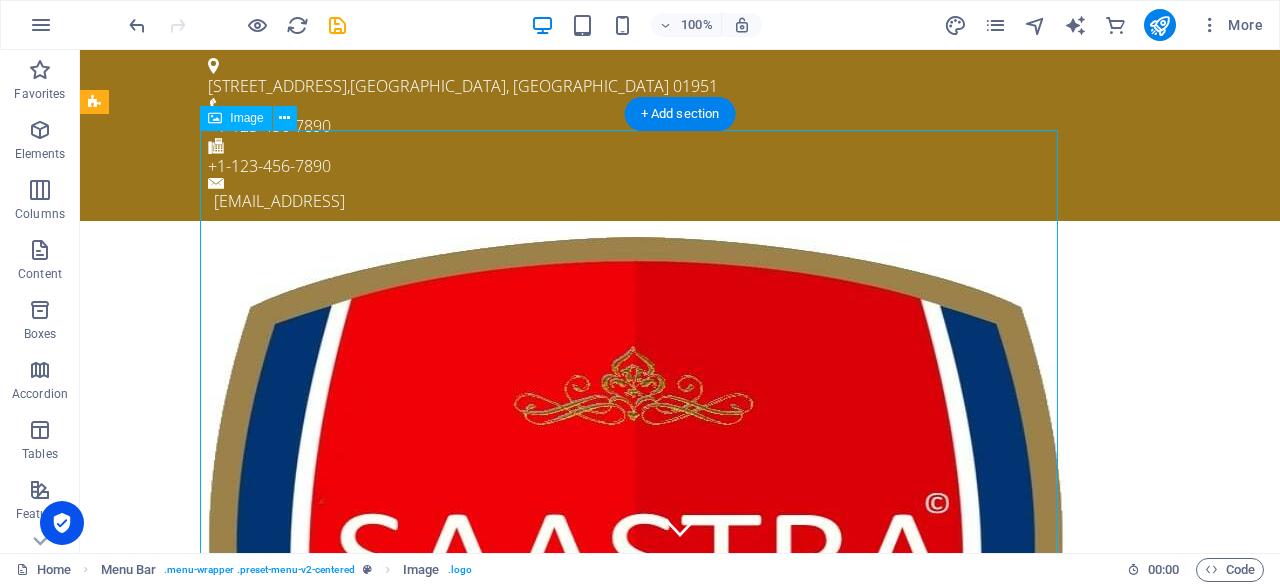 click at bounding box center [680, 666] 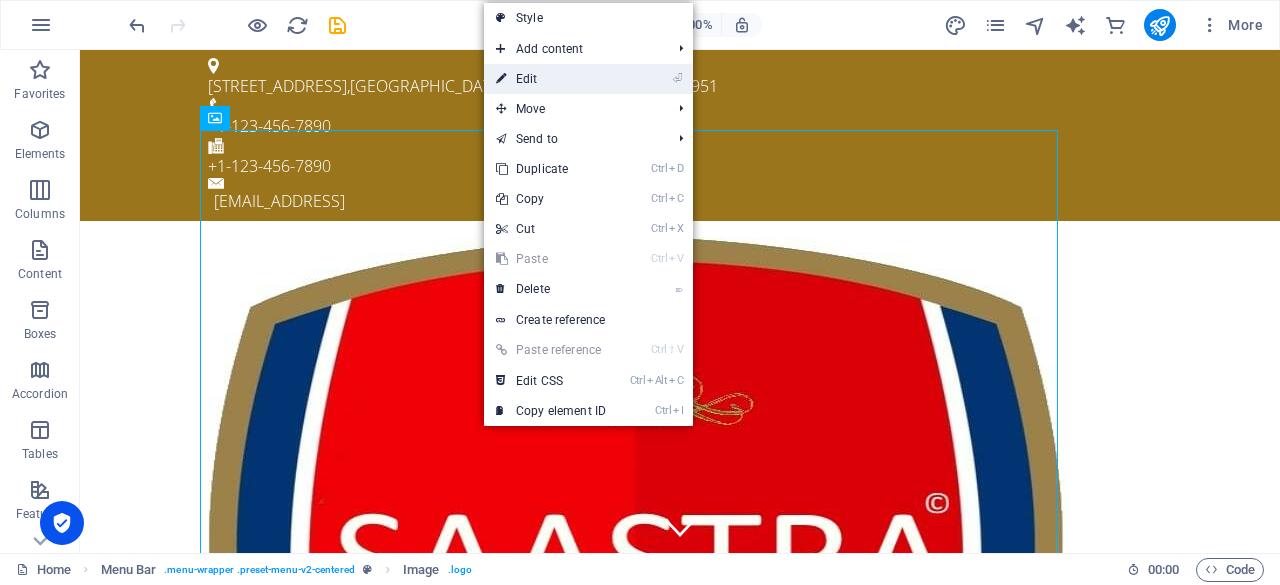 click on "⏎  Edit" at bounding box center (551, 79) 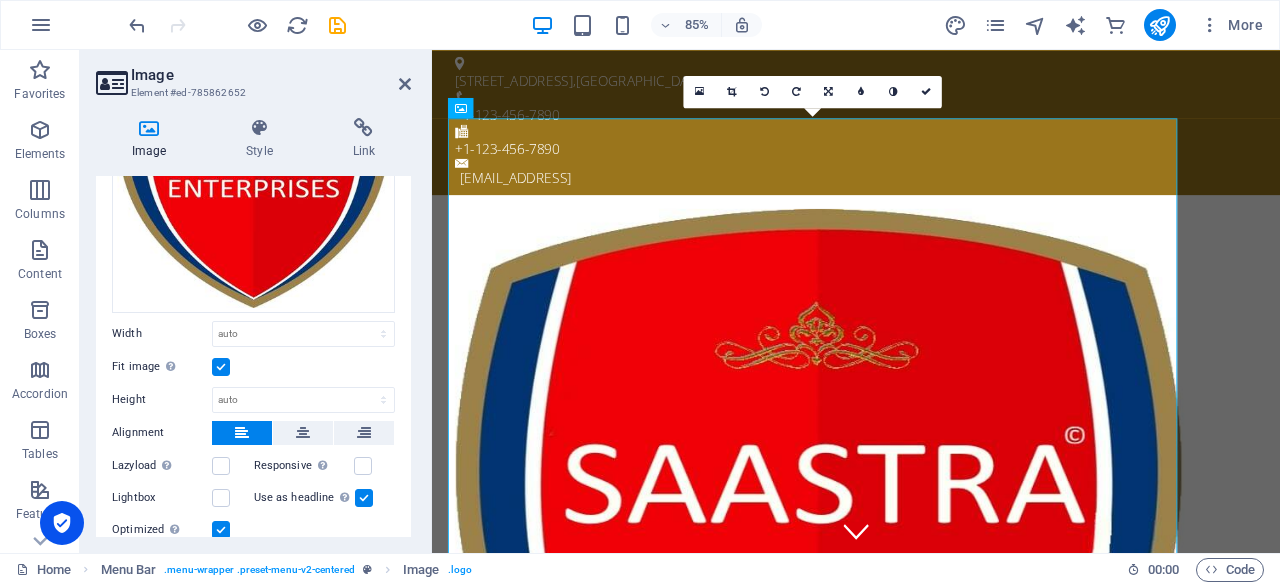 scroll, scrollTop: 200, scrollLeft: 0, axis: vertical 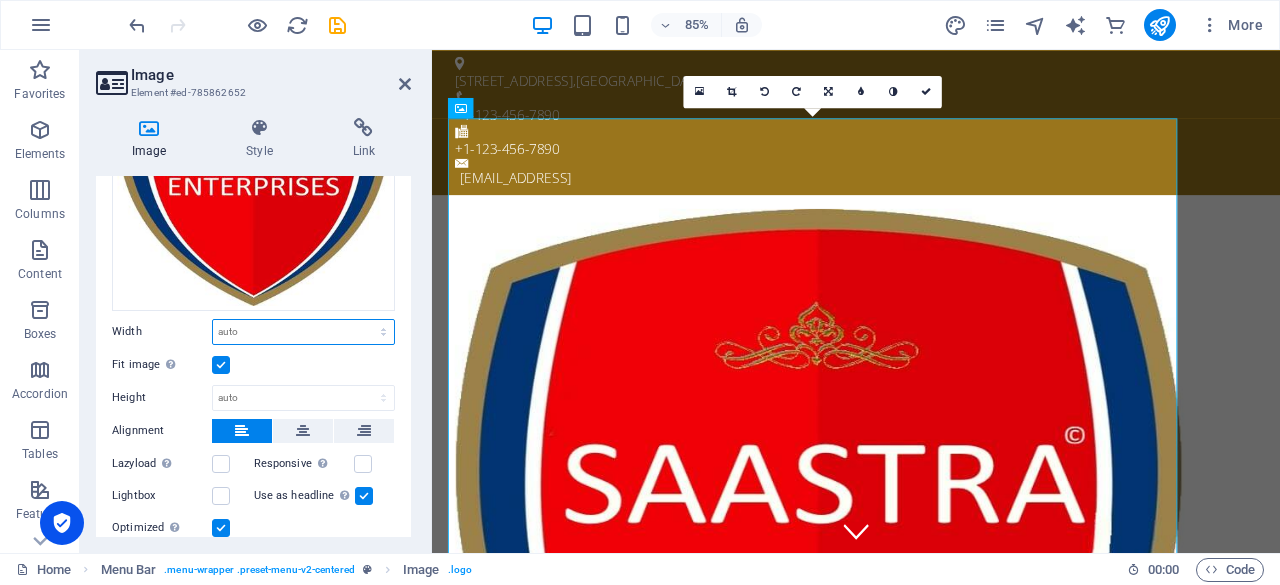 click on "Default auto px rem % em vh vw" at bounding box center (303, 332) 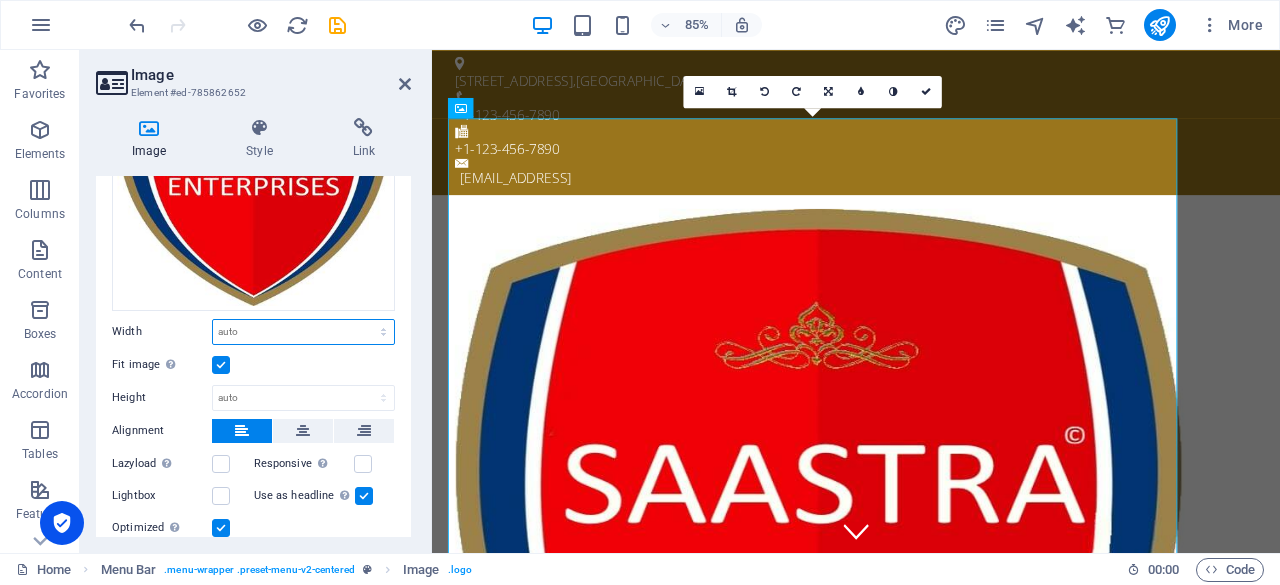 select on "px" 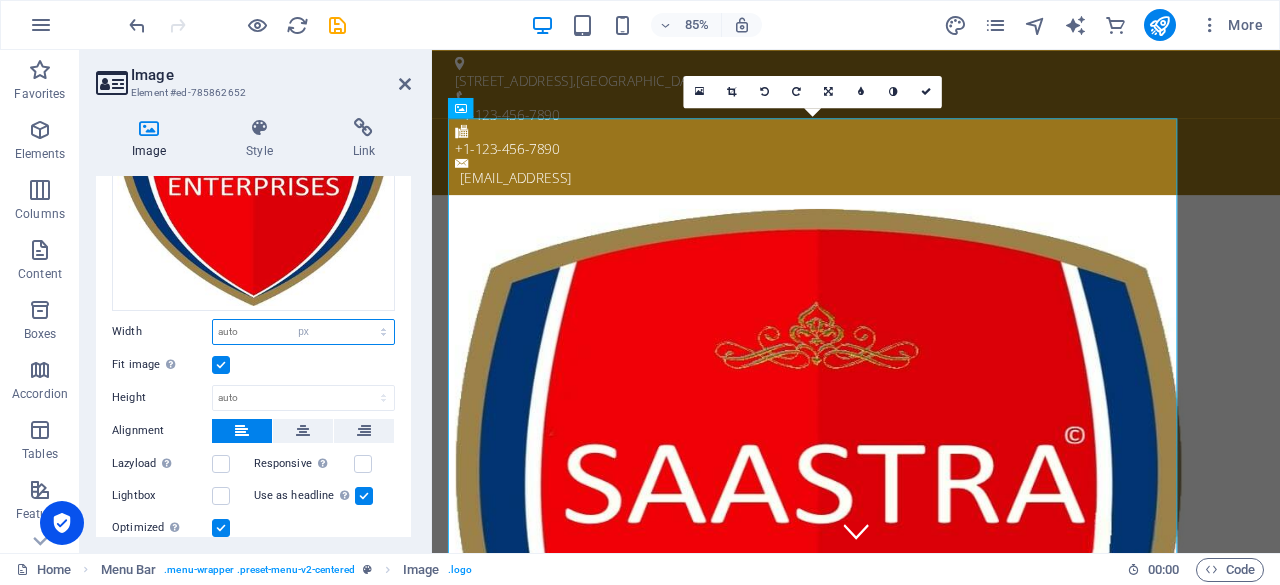 click on "Default auto px rem % em vh vw" at bounding box center (303, 332) 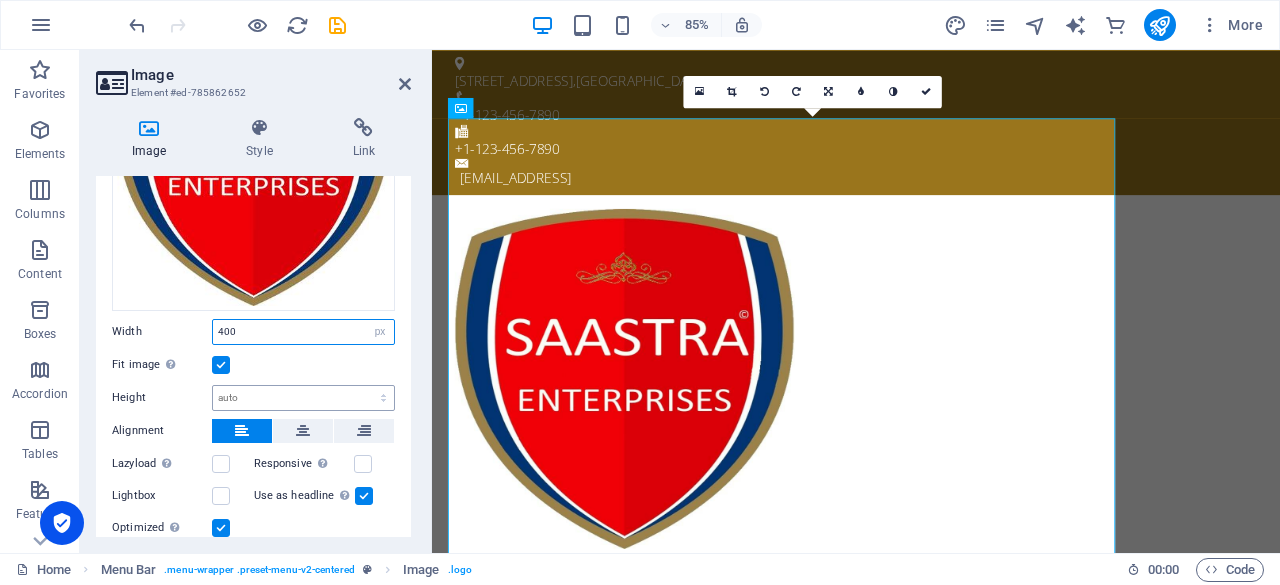 type on "400" 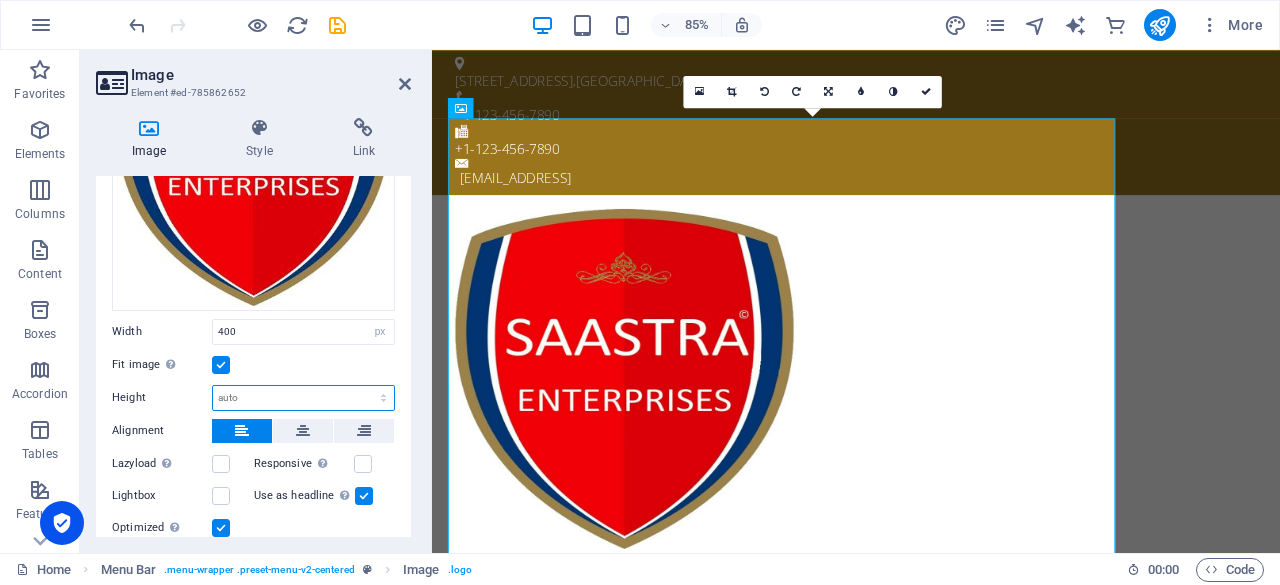 click on "Default auto px" at bounding box center [303, 398] 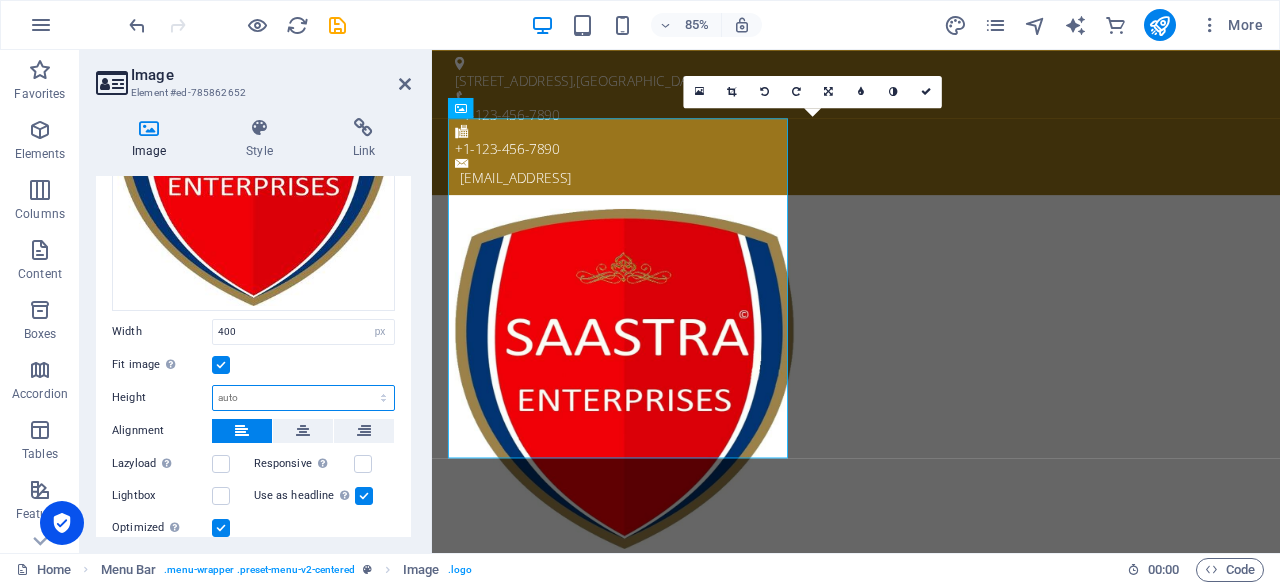 select on "px" 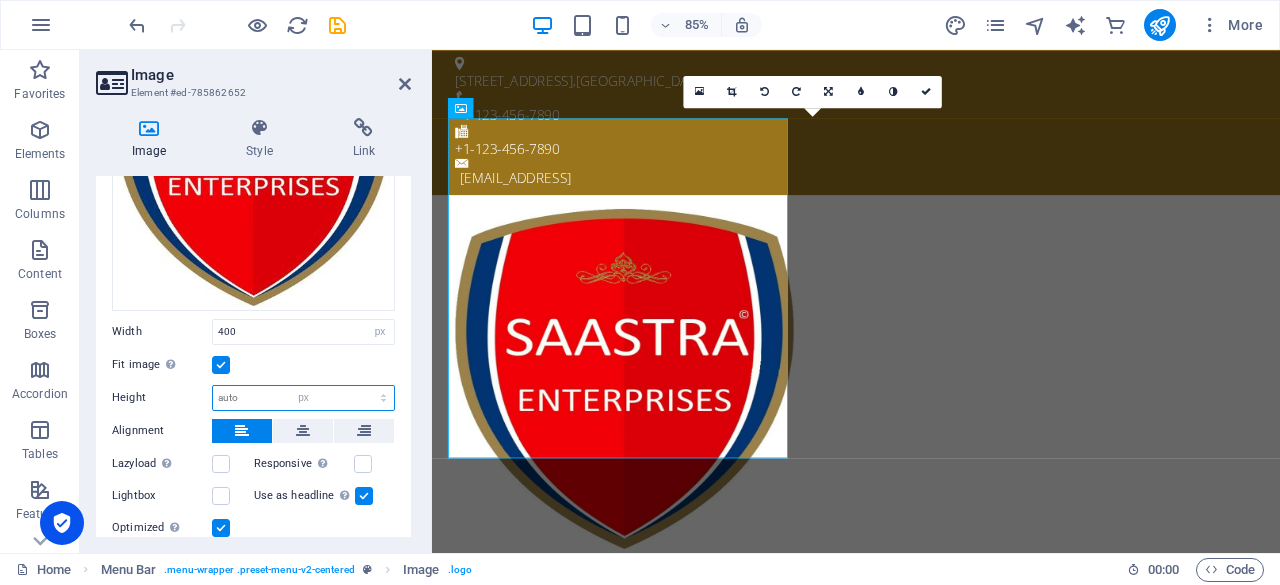 click on "Default auto px" at bounding box center [303, 398] 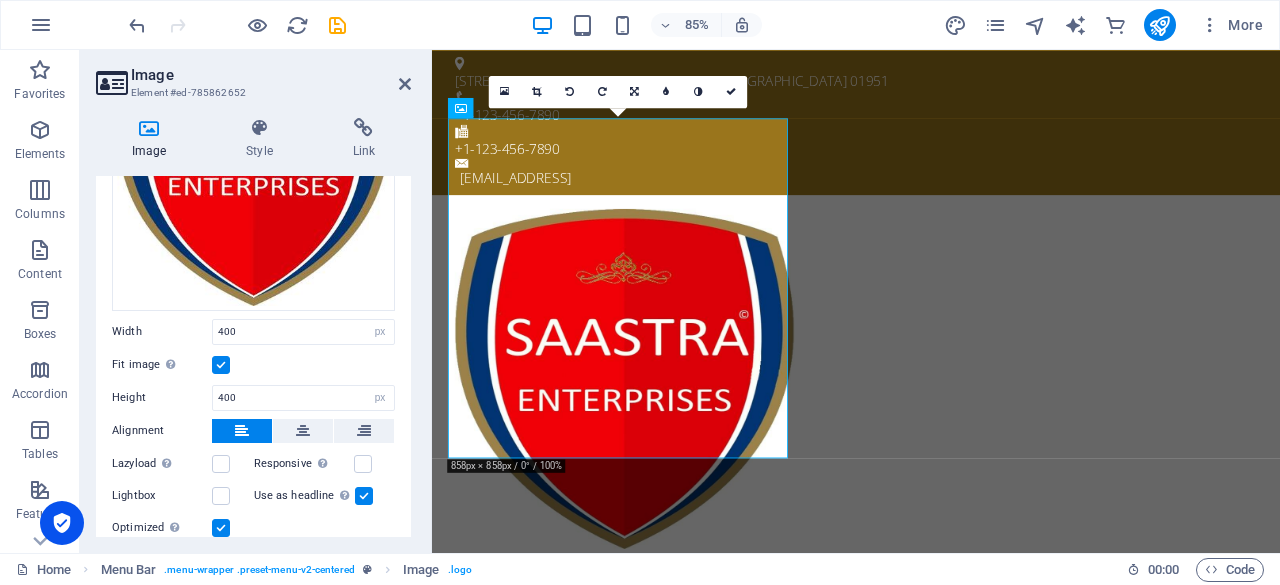click on "Fit image Automatically fit image to a fixed width and height" at bounding box center [253, 365] 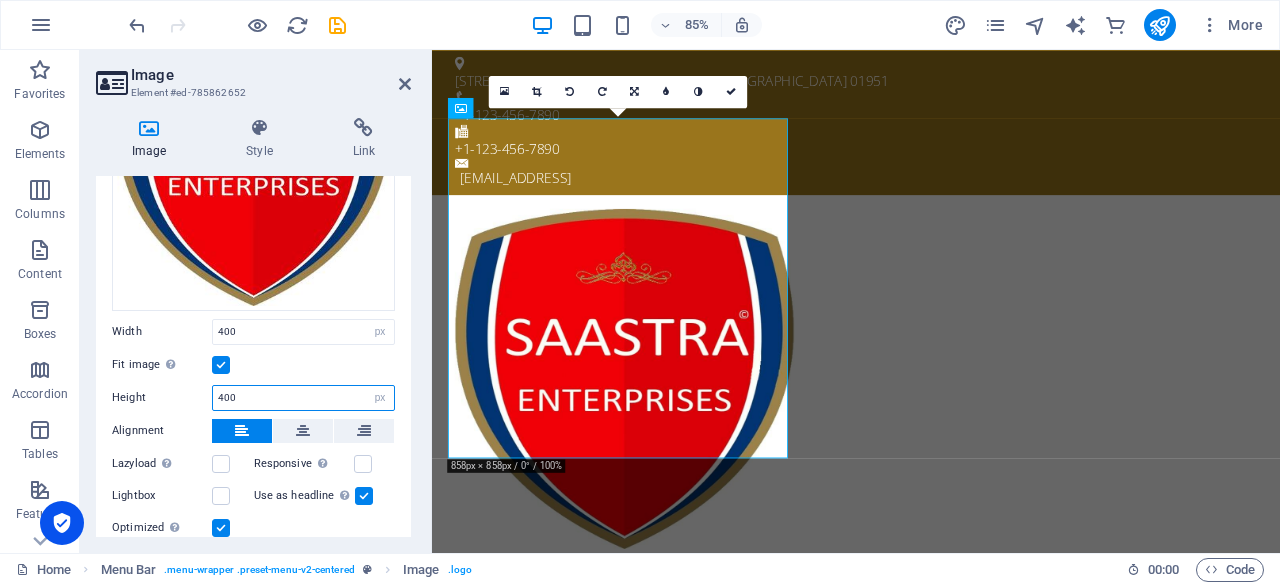 click on "400" at bounding box center (303, 398) 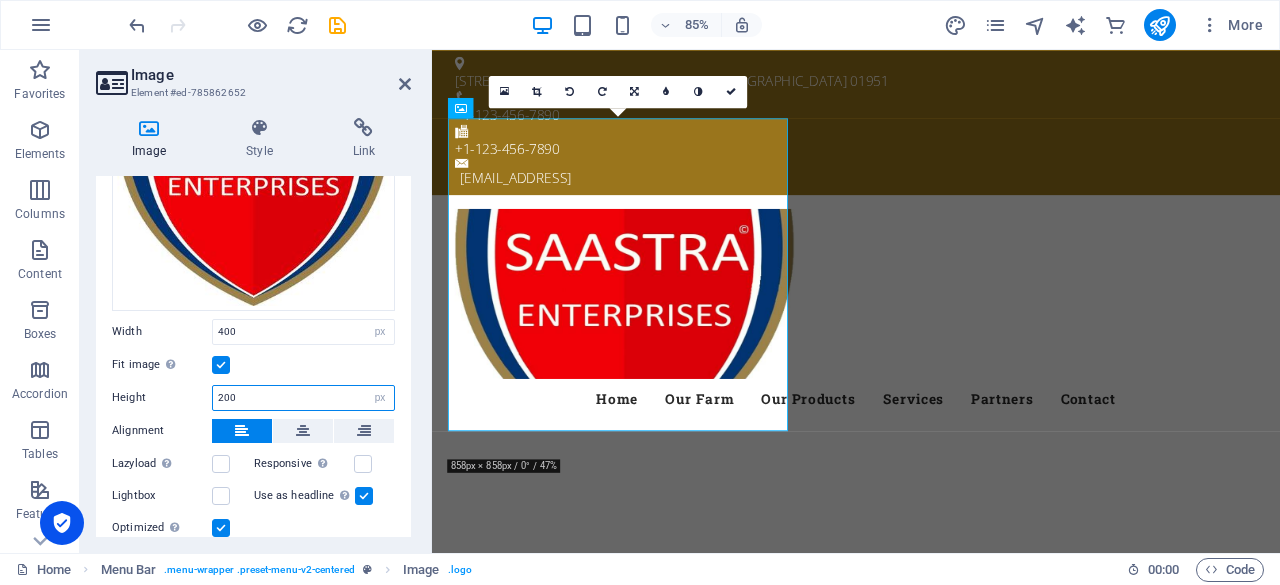type on "200" 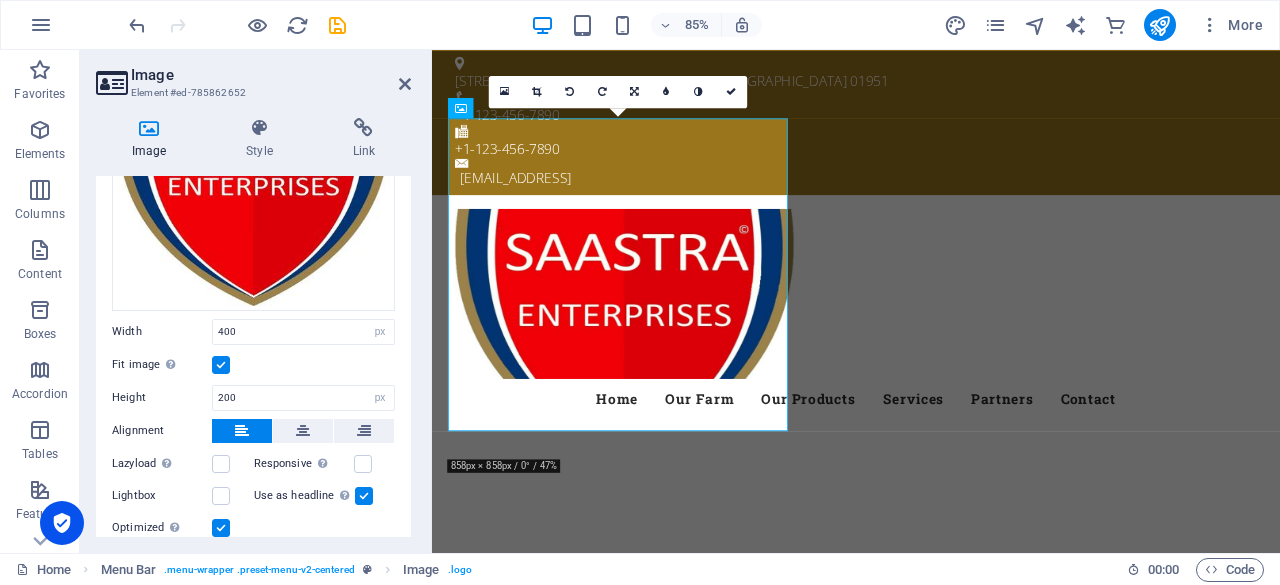 click on "Fit image Automatically fit image to a fixed width and height" at bounding box center (253, 365) 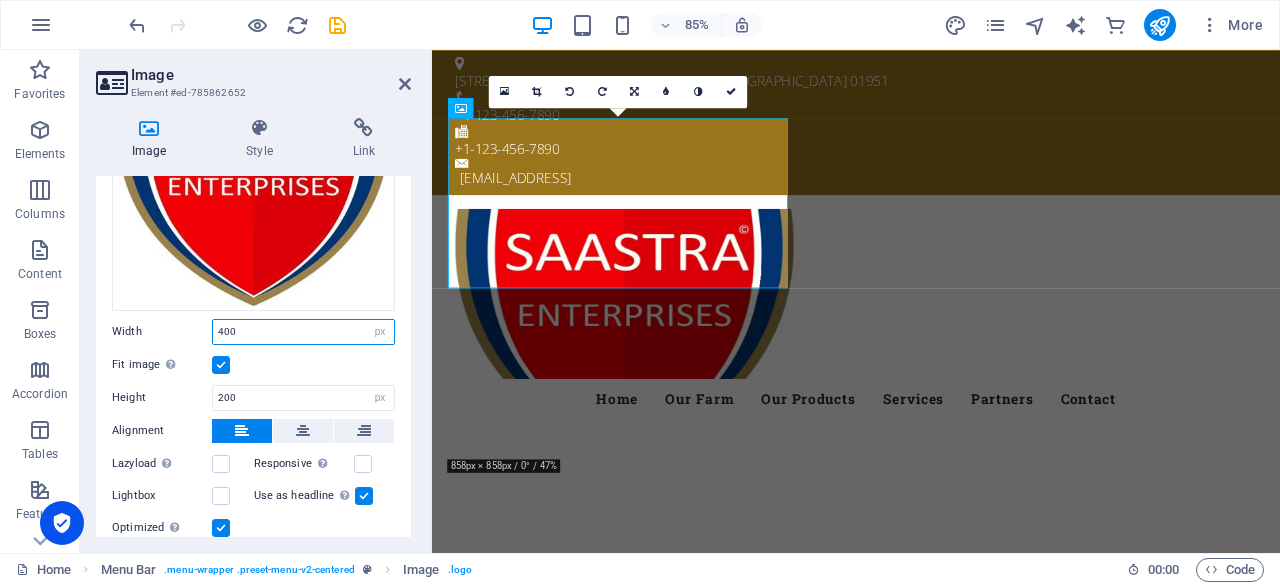 click on "400" at bounding box center [303, 332] 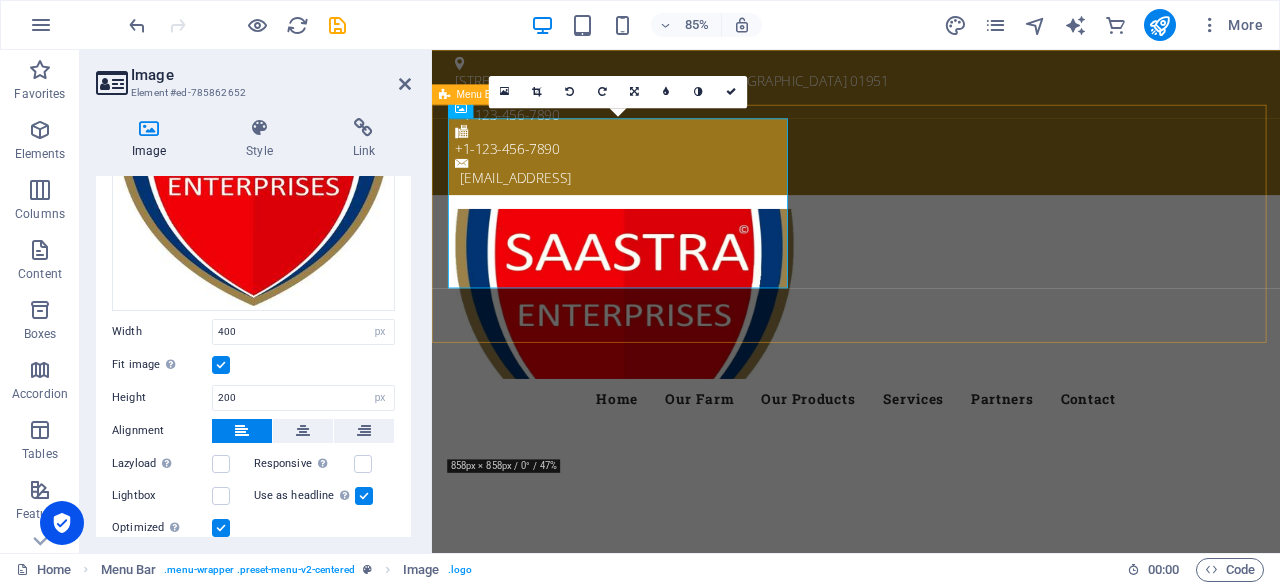 click on "Menu Home Our Farm Our Products Services Partners Contact" at bounding box center (931, 361) 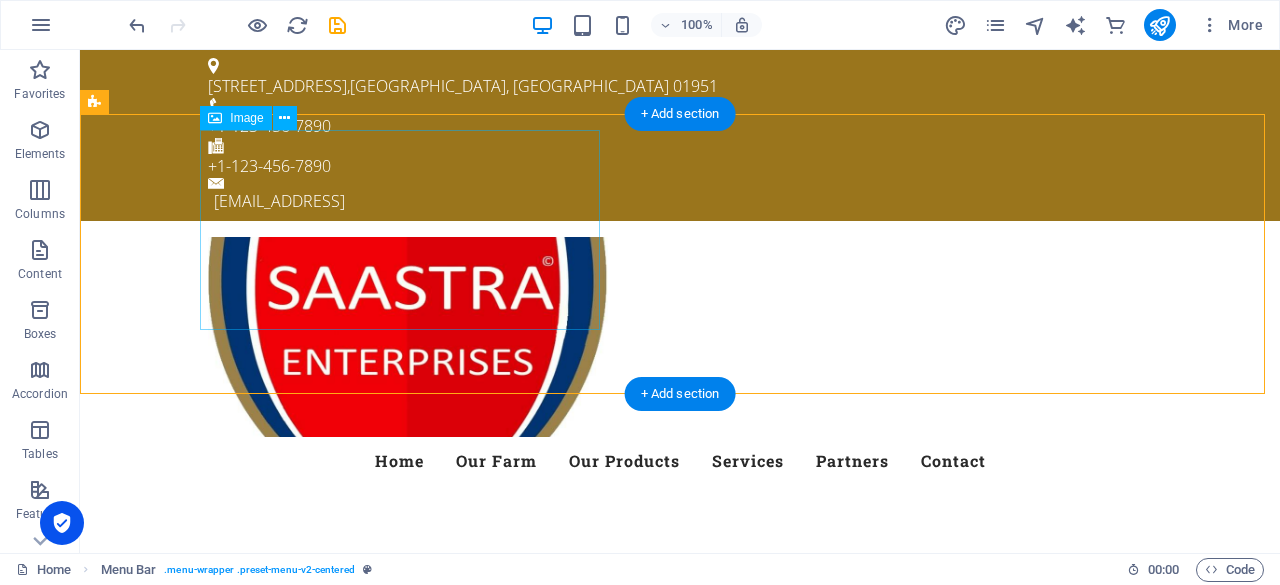 click at bounding box center [680, 337] 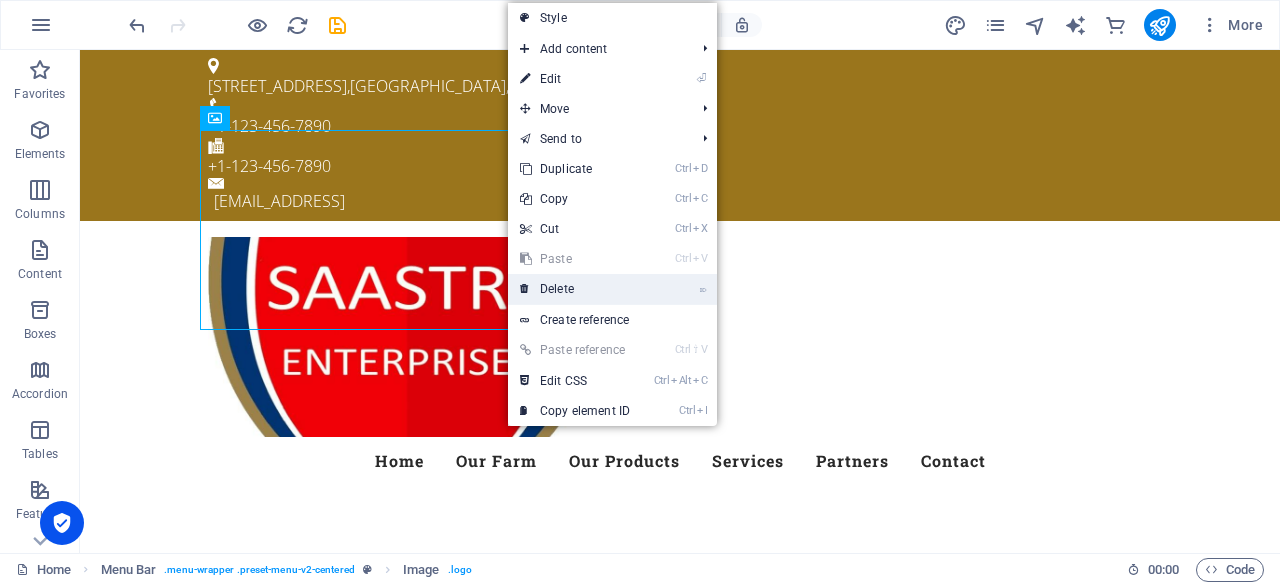 drag, startPoint x: 570, startPoint y: 281, endPoint x: 489, endPoint y: 233, distance: 94.15413 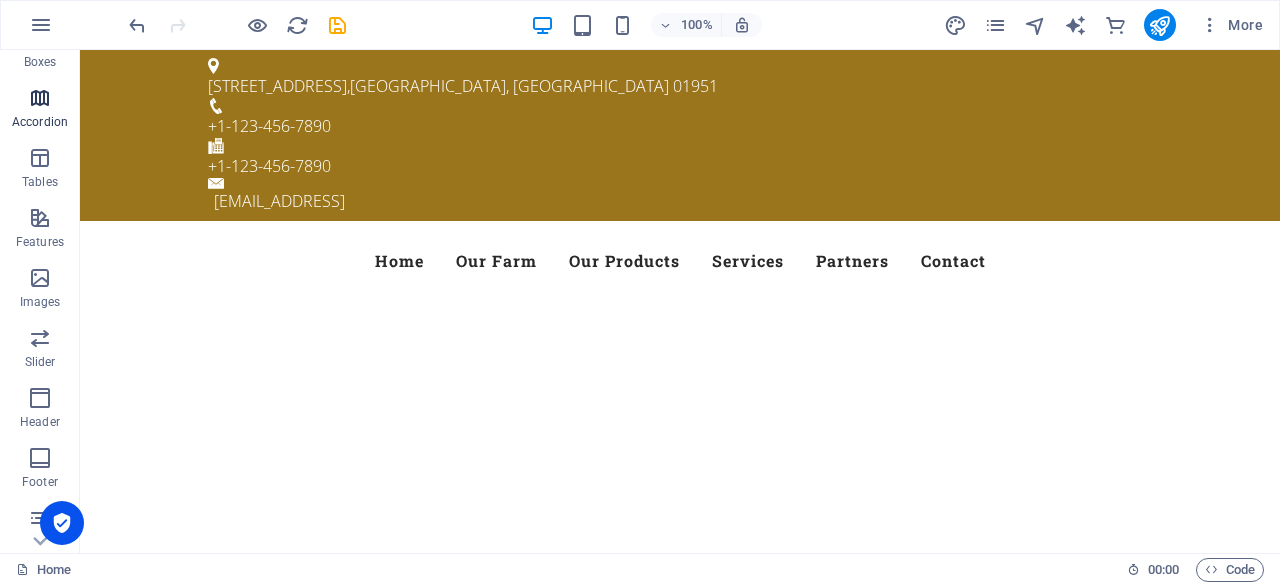 scroll, scrollTop: 456, scrollLeft: 0, axis: vertical 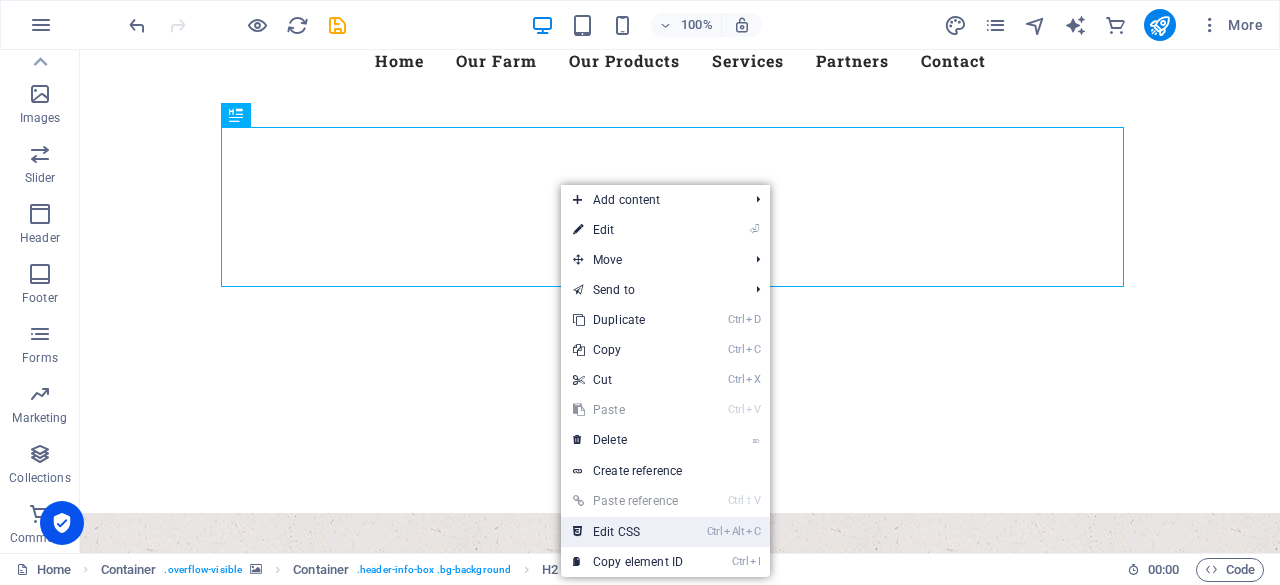 click on "Ctrl Alt C  Edit CSS" at bounding box center (628, 532) 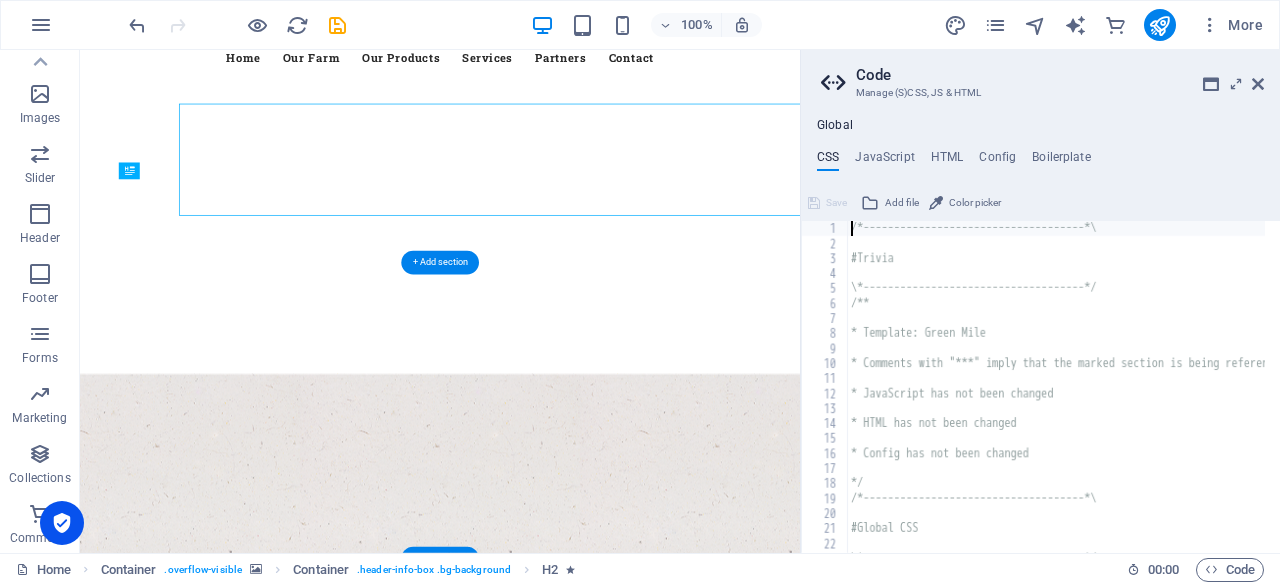 type on "position: relative;" 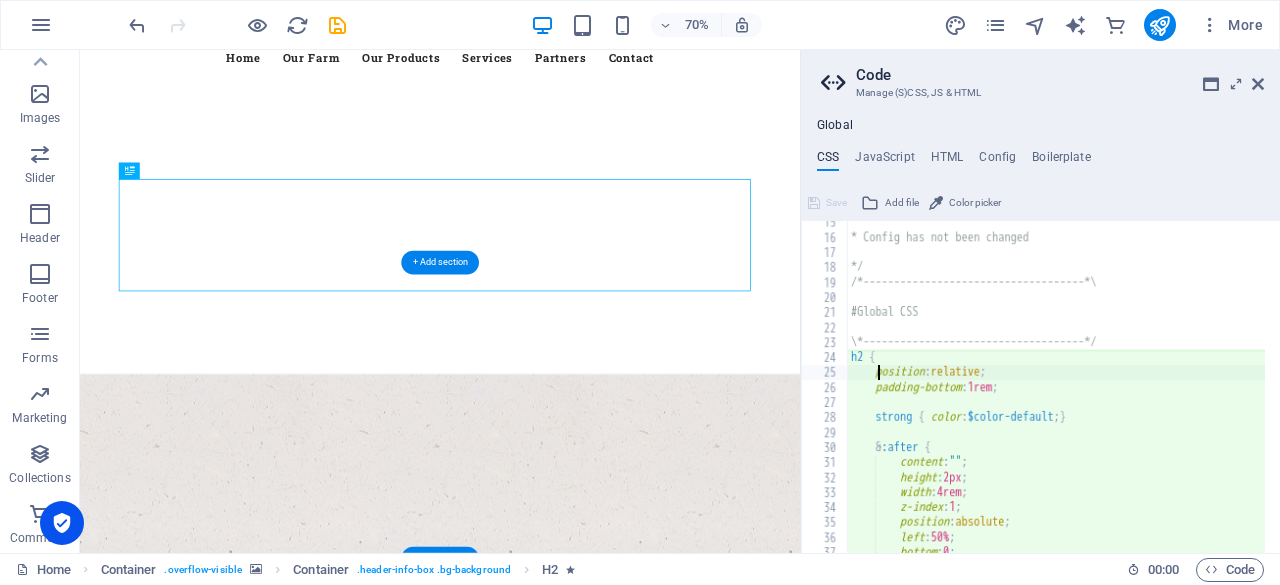 scroll, scrollTop: 216, scrollLeft: 0, axis: vertical 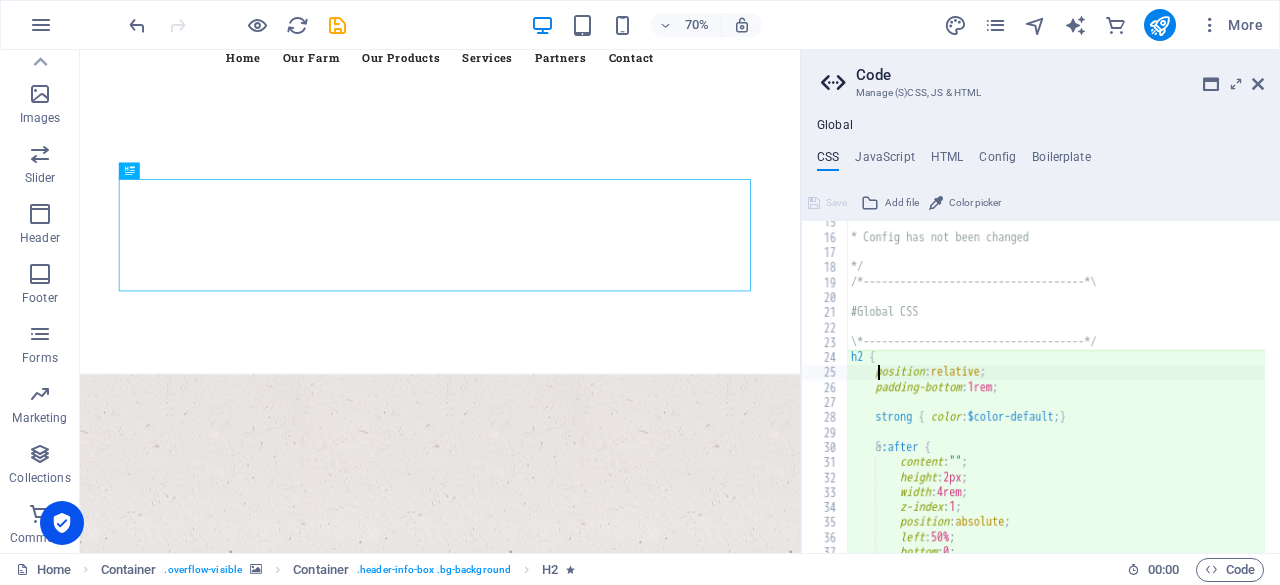 click at bounding box center (836, 83) 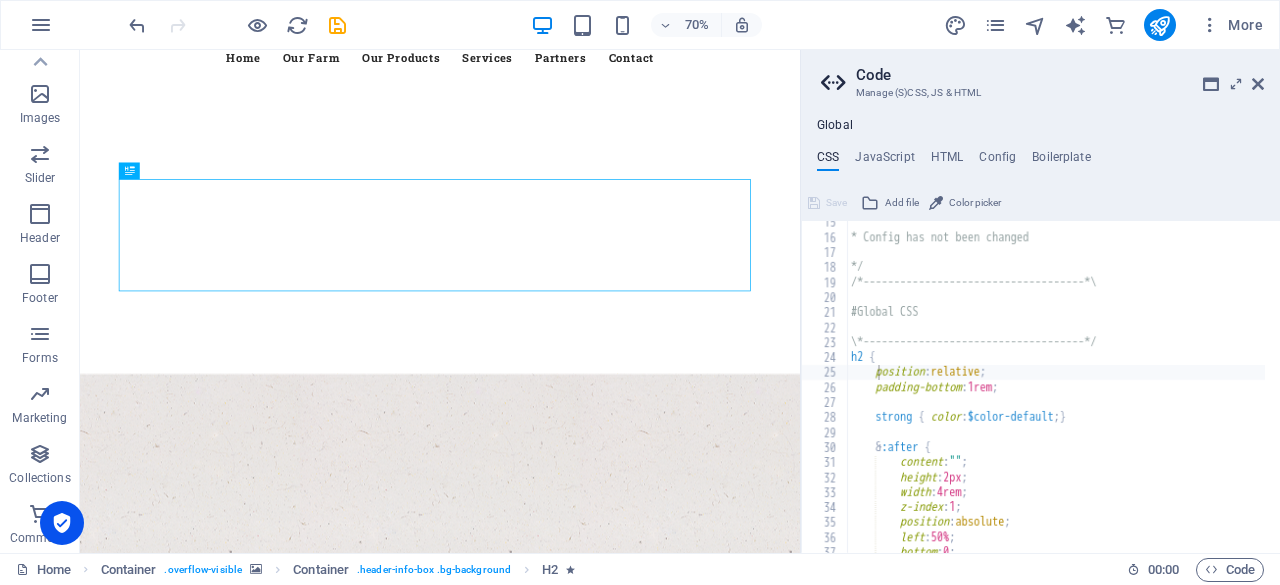 click at bounding box center [836, 83] 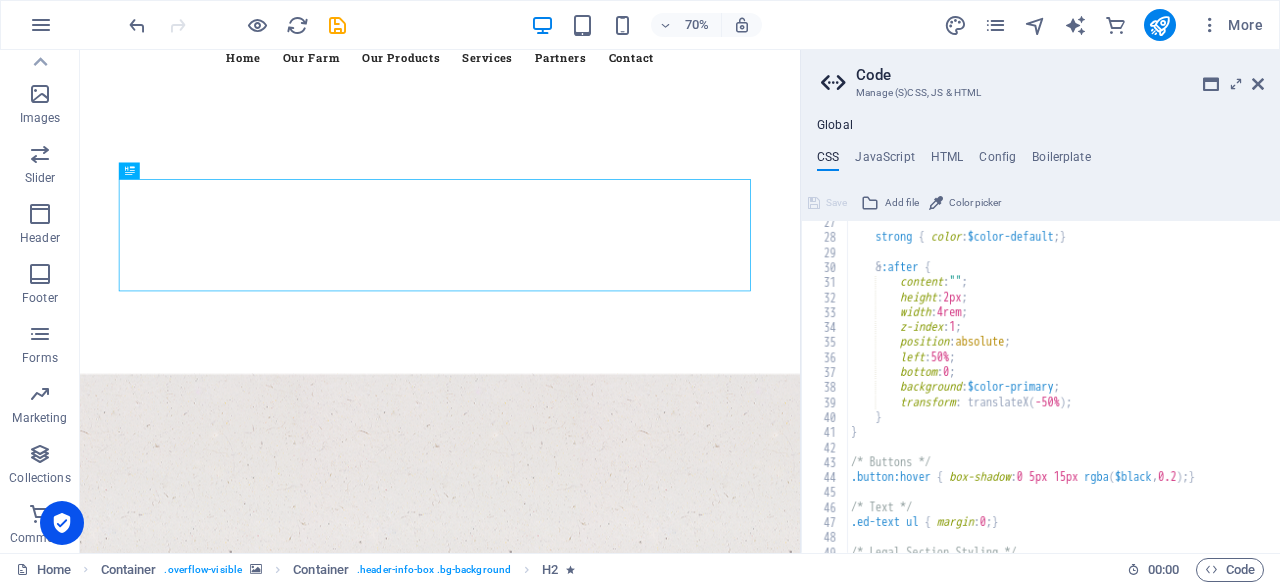 scroll, scrollTop: 396, scrollLeft: 0, axis: vertical 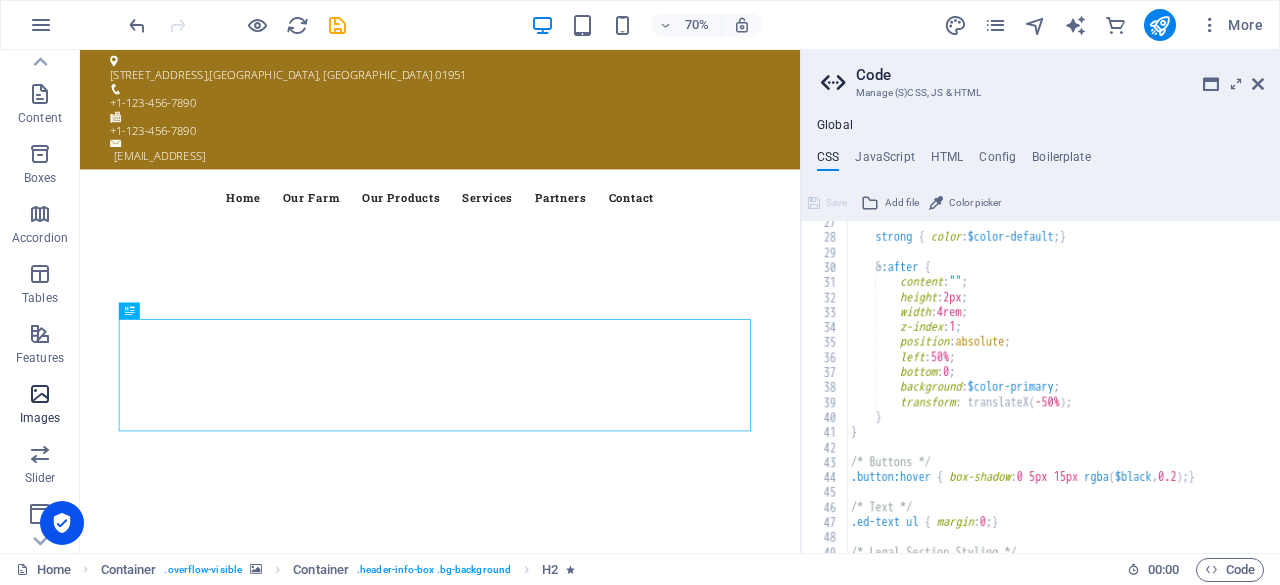 click at bounding box center (40, 394) 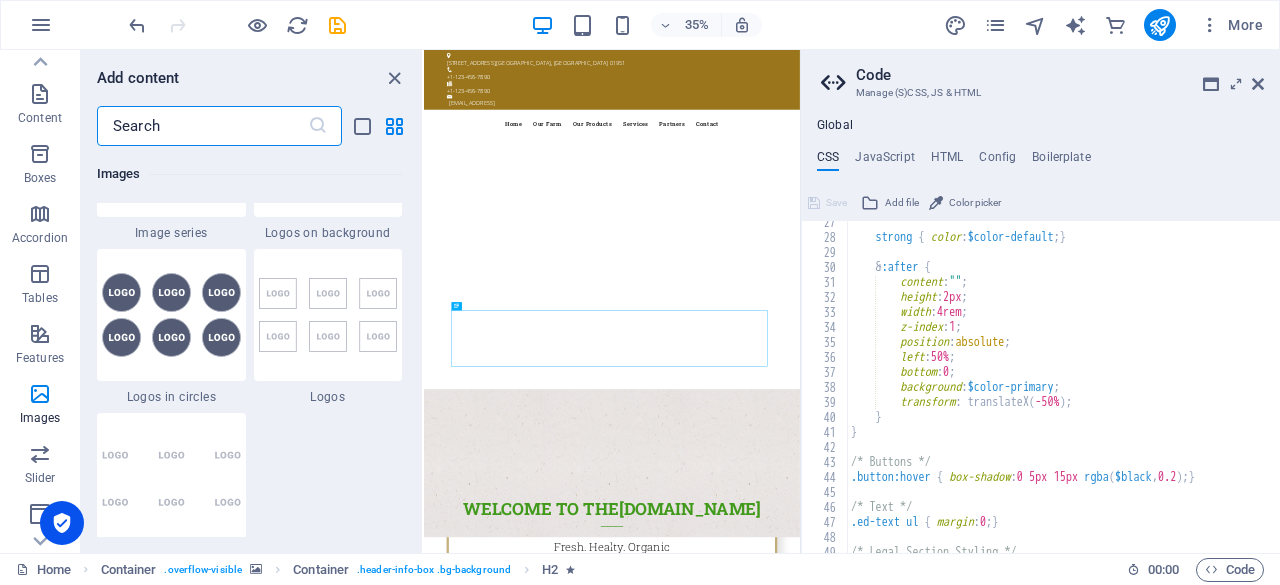 scroll, scrollTop: 10776, scrollLeft: 0, axis: vertical 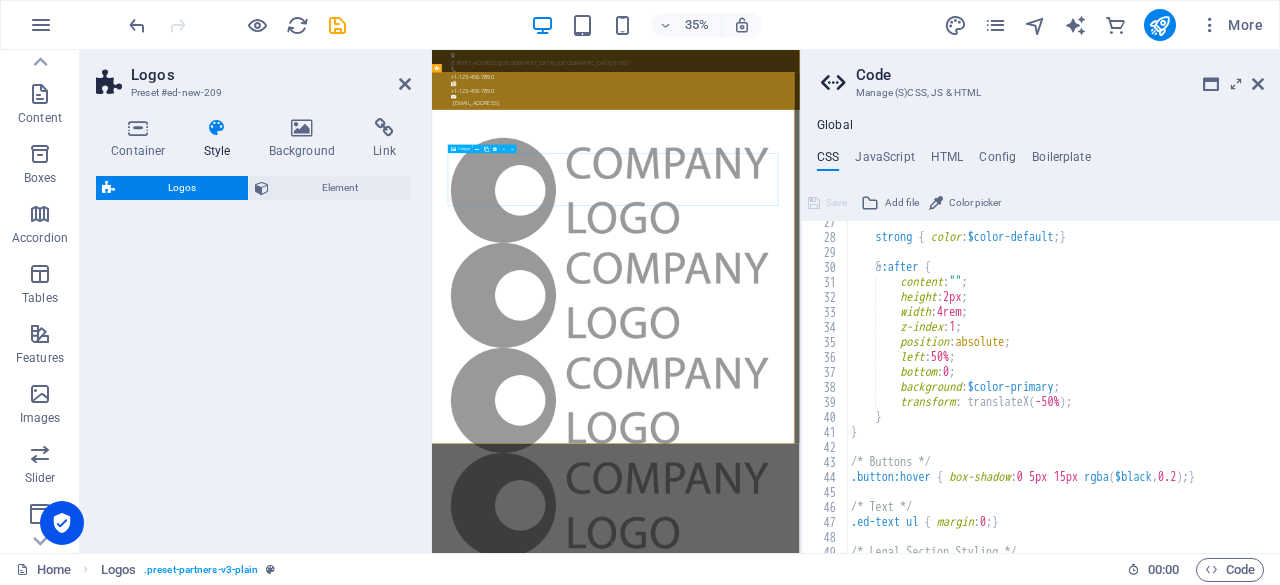 click at bounding box center [958, 451] 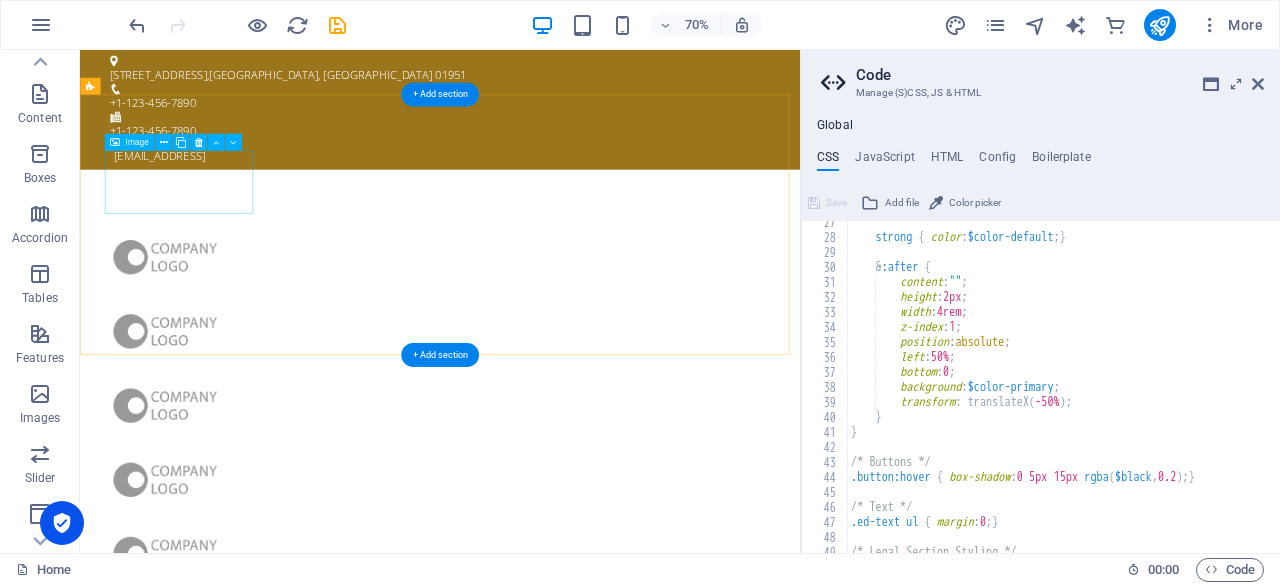 click at bounding box center (202, 346) 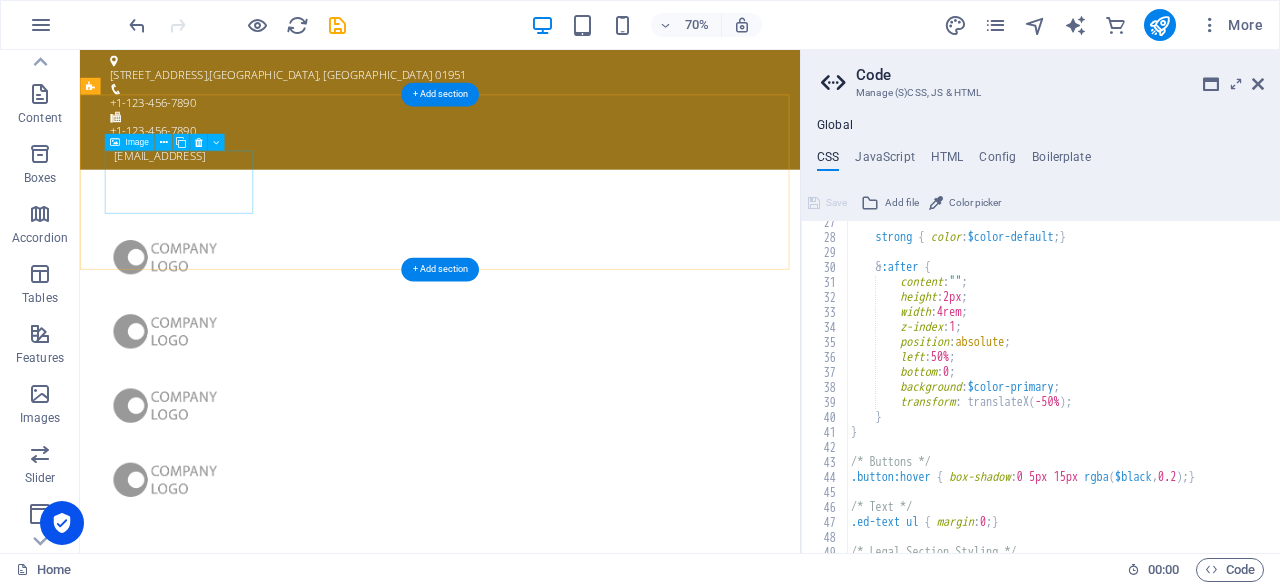 click at bounding box center [202, 346] 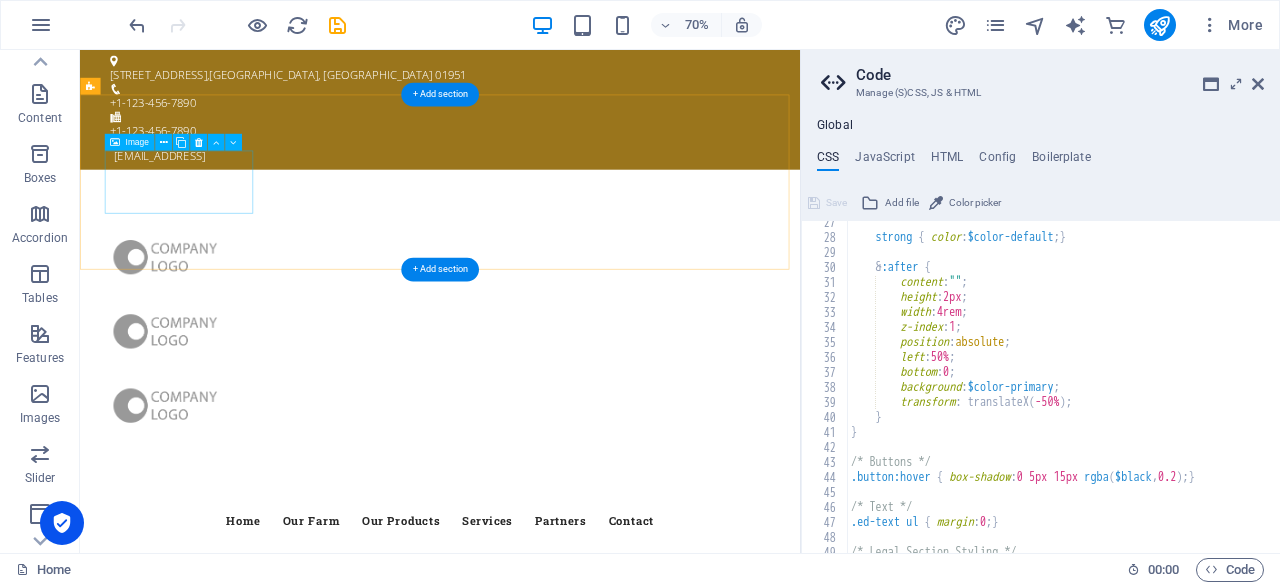 click at bounding box center [202, 346] 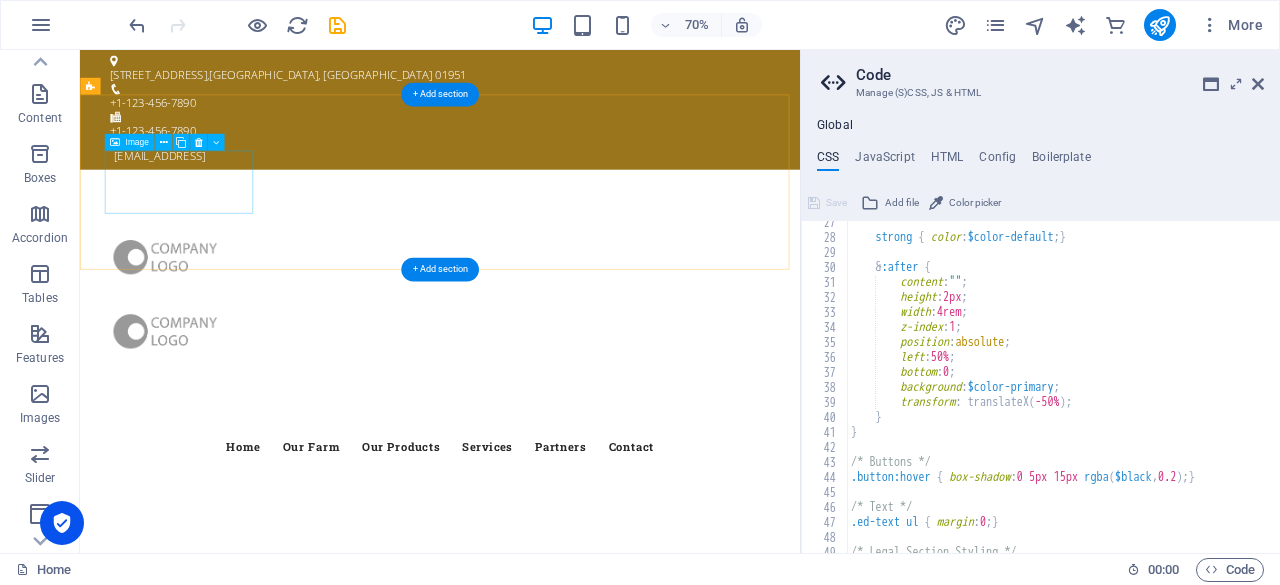 click at bounding box center (202, 346) 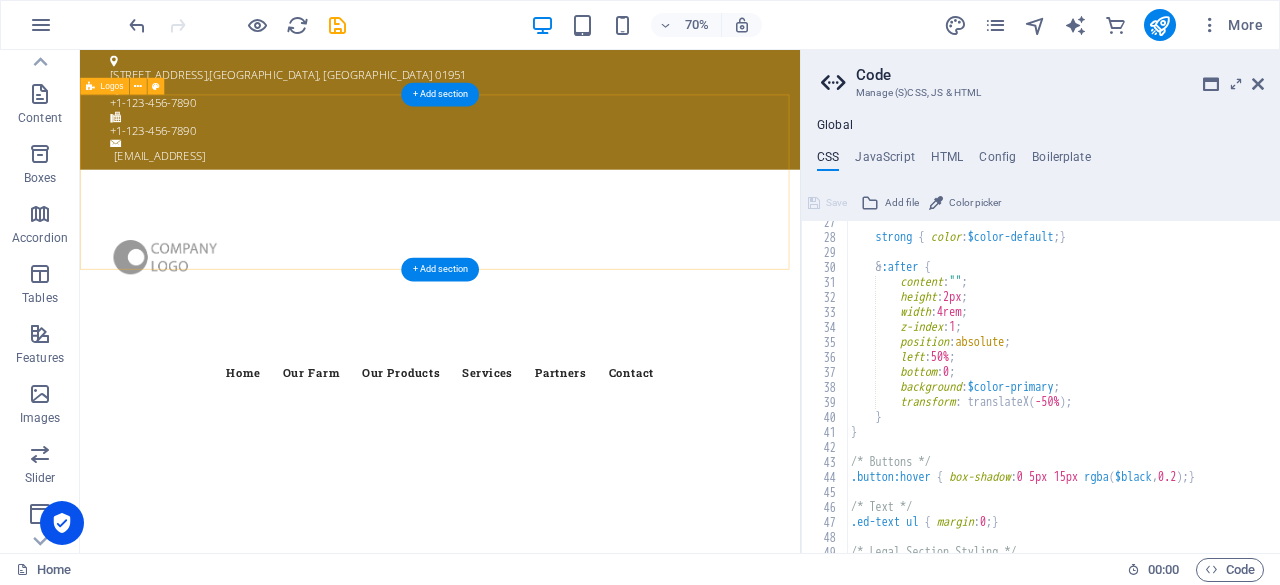 click on "Home Our Farm Our Products Services Partners Contact" at bounding box center (595, 511) 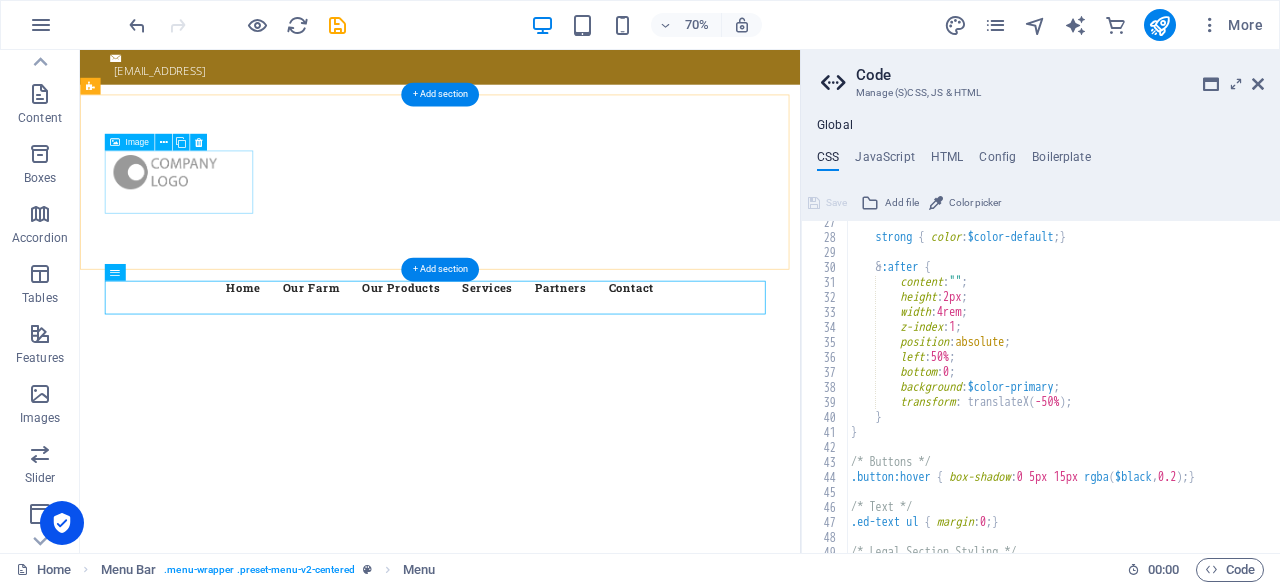 scroll, scrollTop: 0, scrollLeft: 0, axis: both 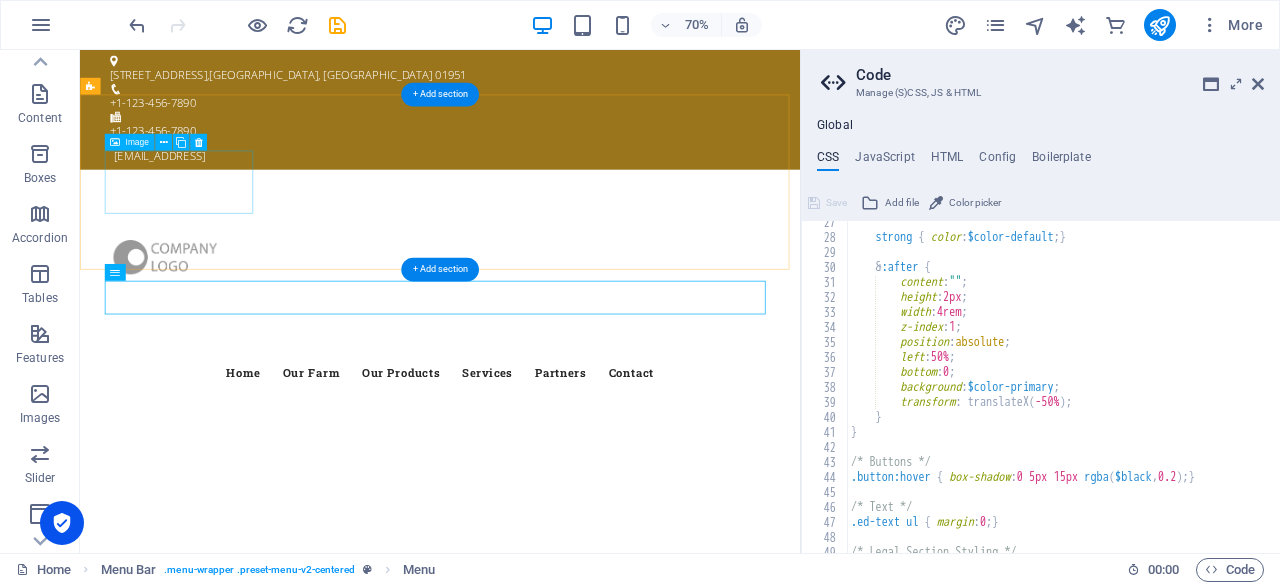 click at bounding box center (202, 346) 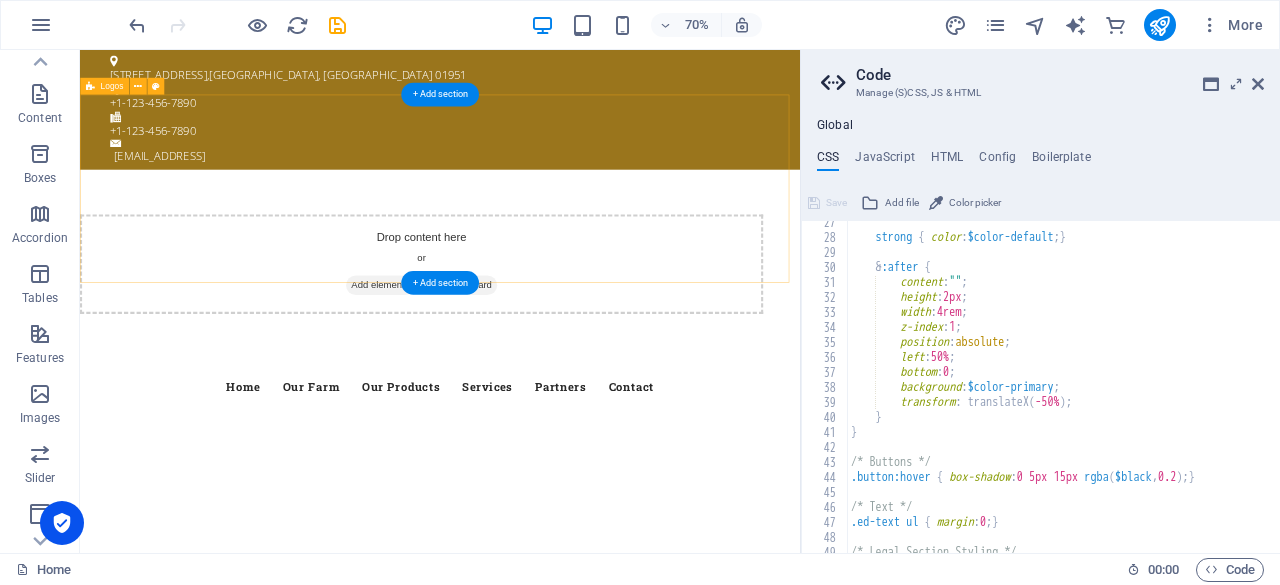 click on "Drop content here or  Add elements  Paste clipboard" at bounding box center [568, 356] 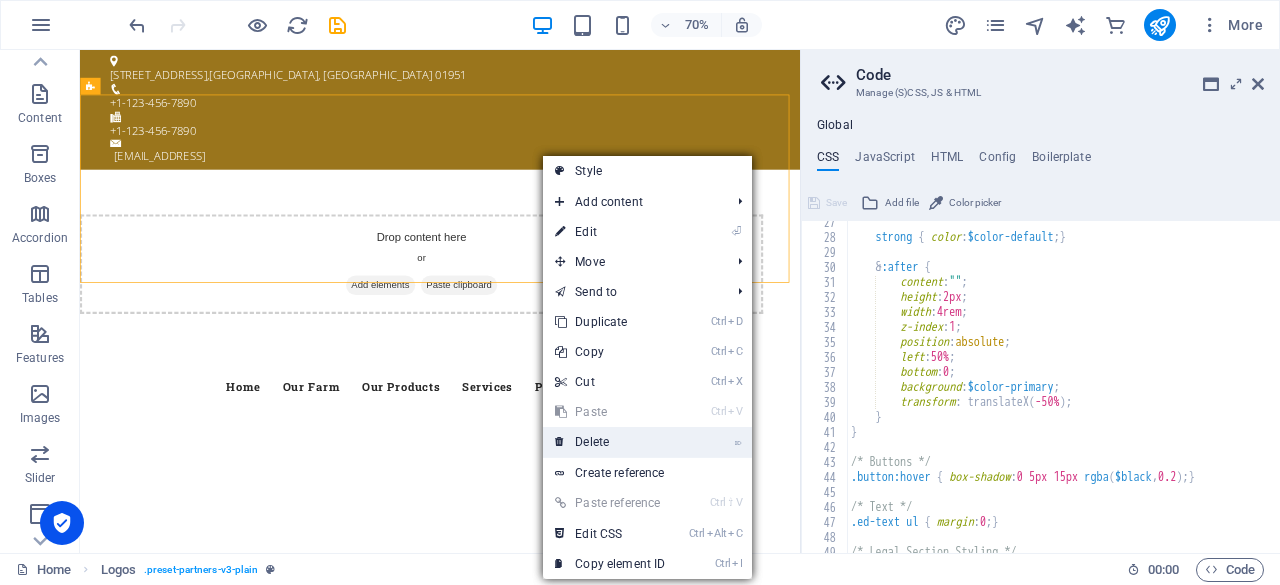 click on "⌦  Delete" at bounding box center [610, 442] 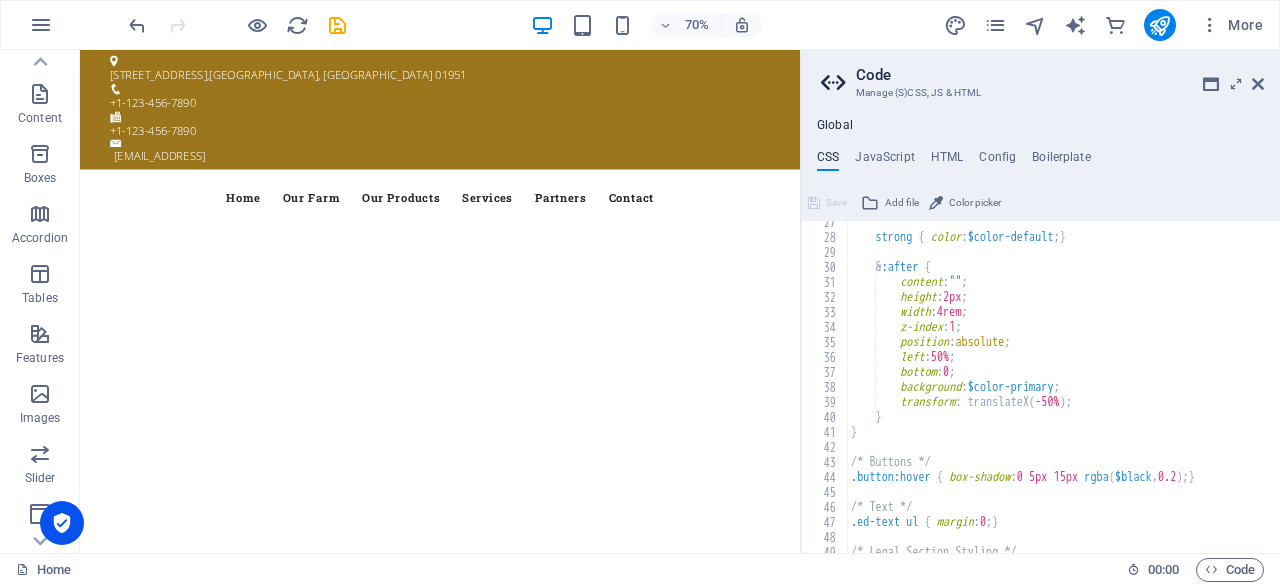 click at bounding box center (0, 0) 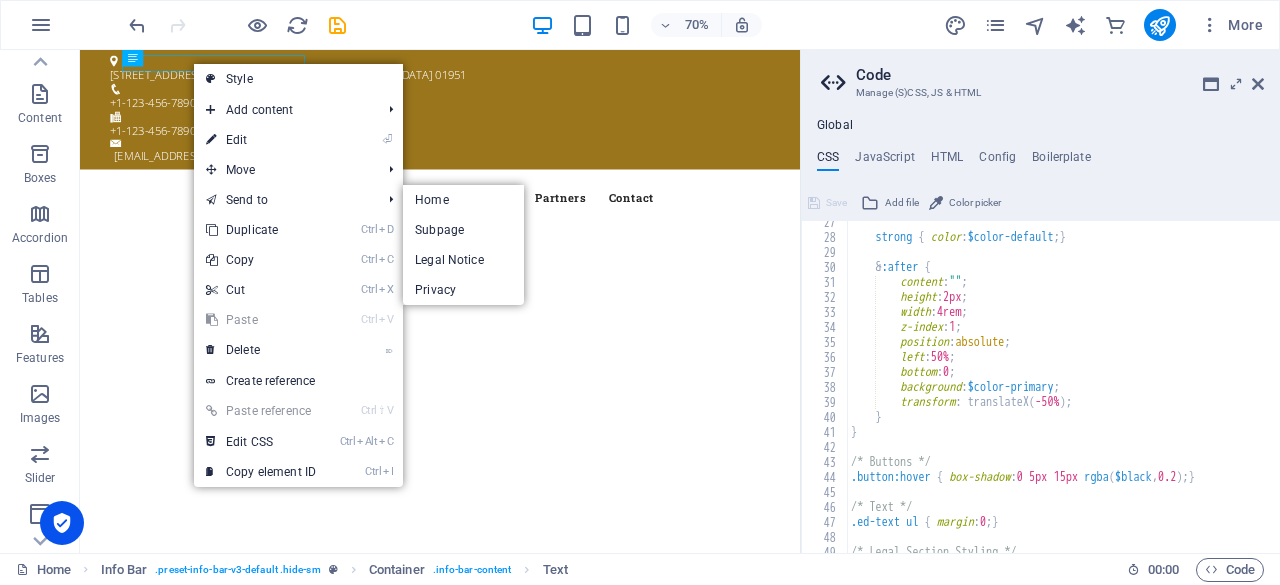click on "Menu" at bounding box center (0, 0) 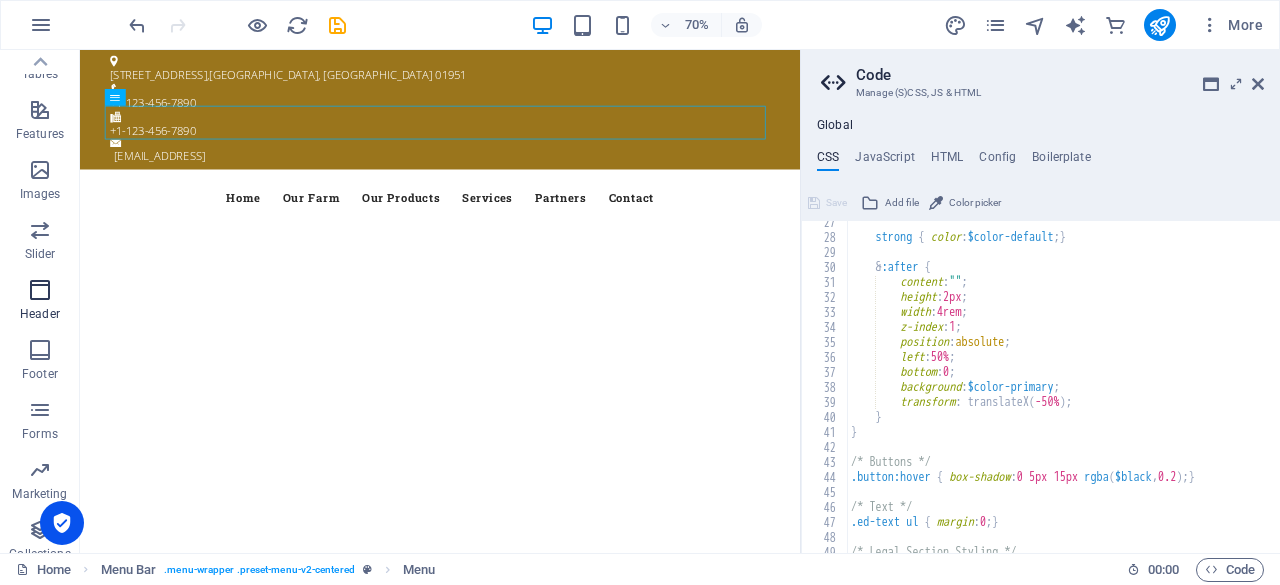 scroll, scrollTop: 356, scrollLeft: 0, axis: vertical 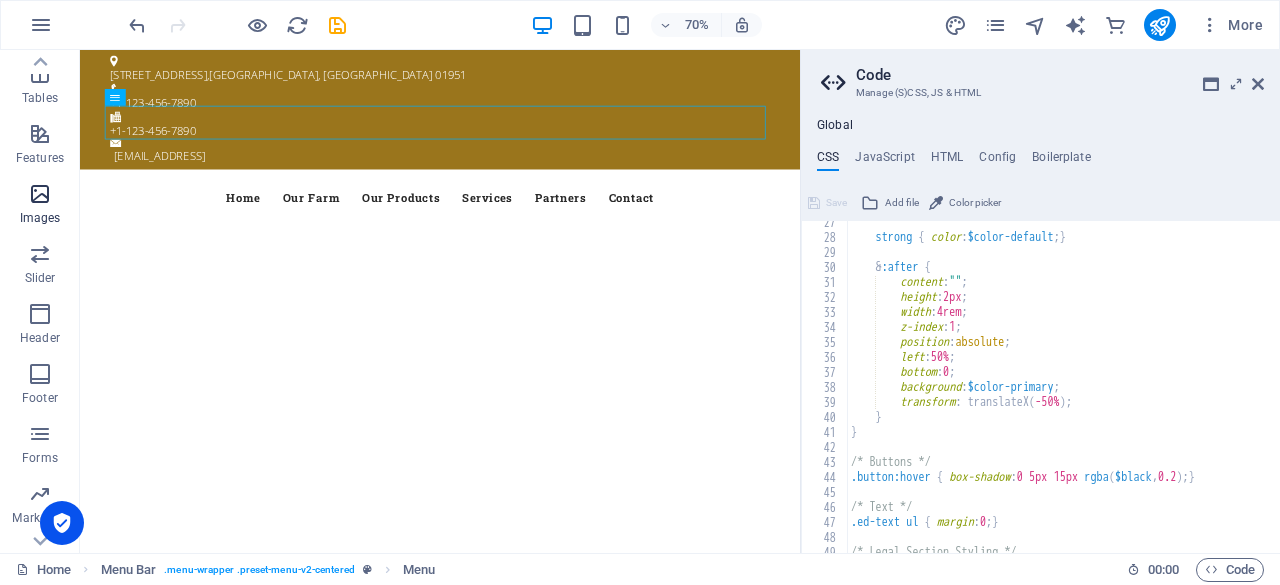 click at bounding box center (40, 194) 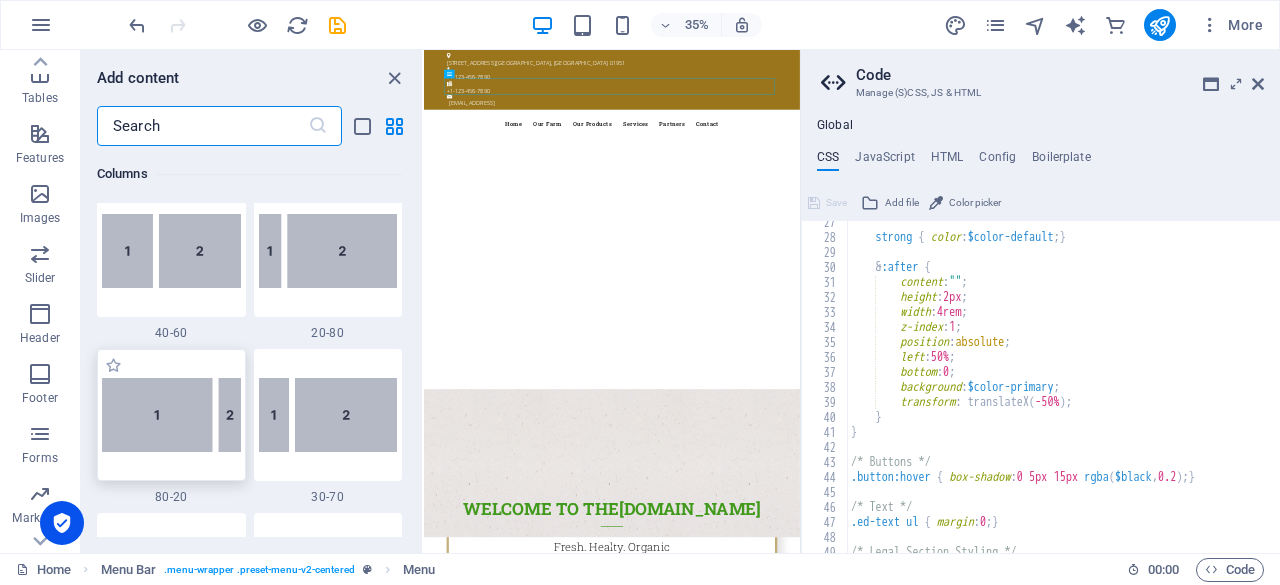 scroll, scrollTop: 1900, scrollLeft: 0, axis: vertical 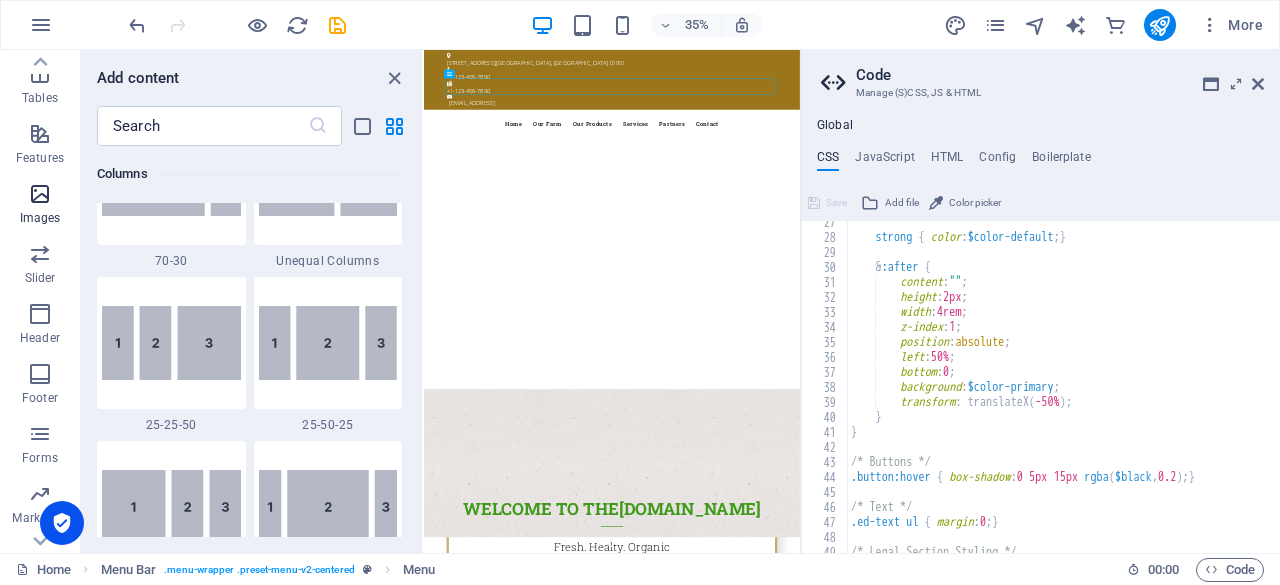 click at bounding box center [40, 194] 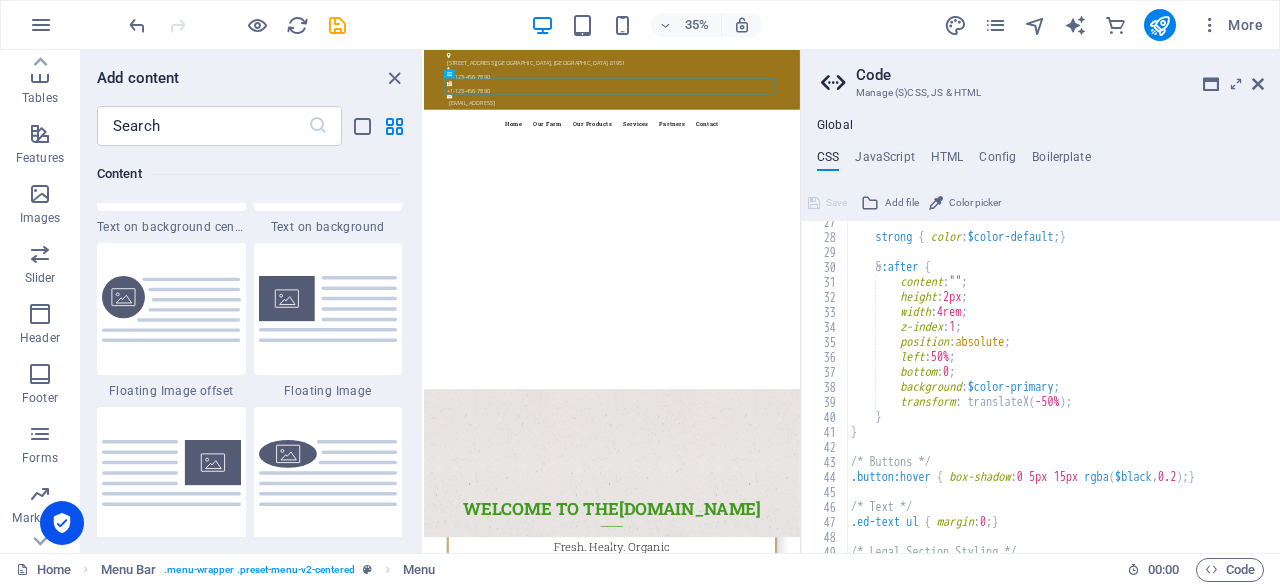 scroll, scrollTop: 4276, scrollLeft: 0, axis: vertical 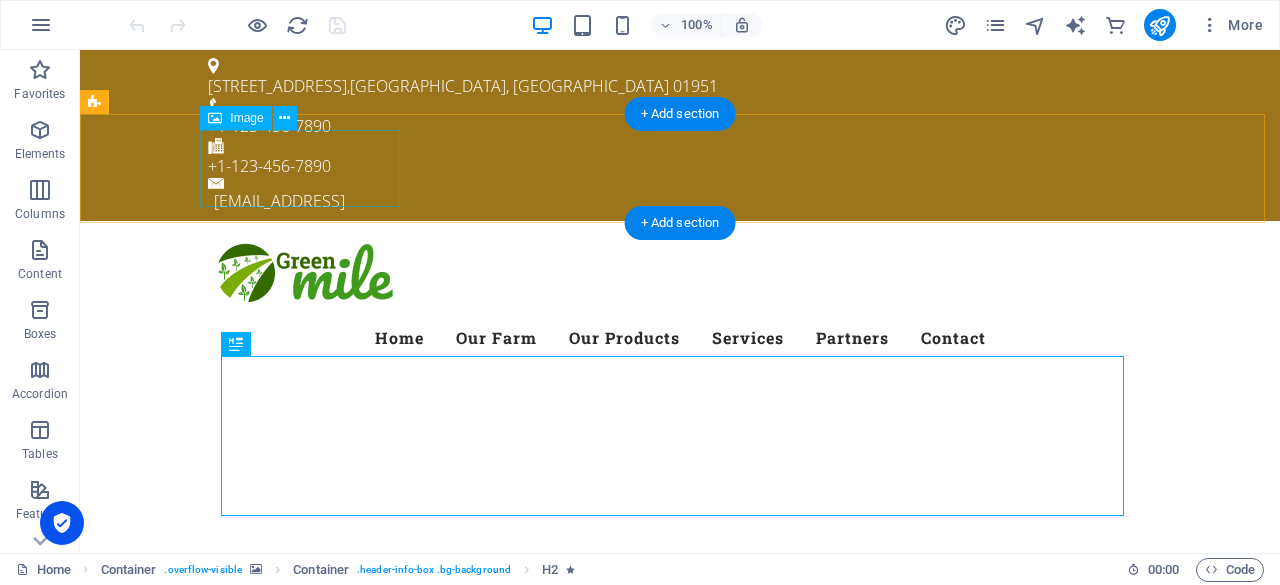 click at bounding box center (680, 275) 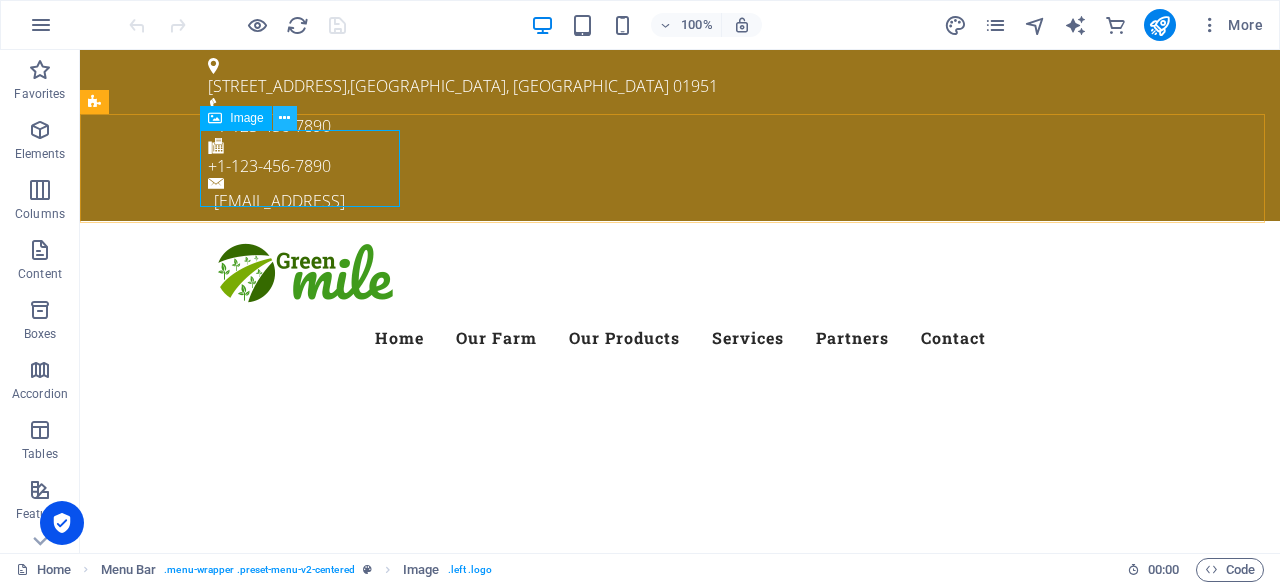 click at bounding box center (284, 118) 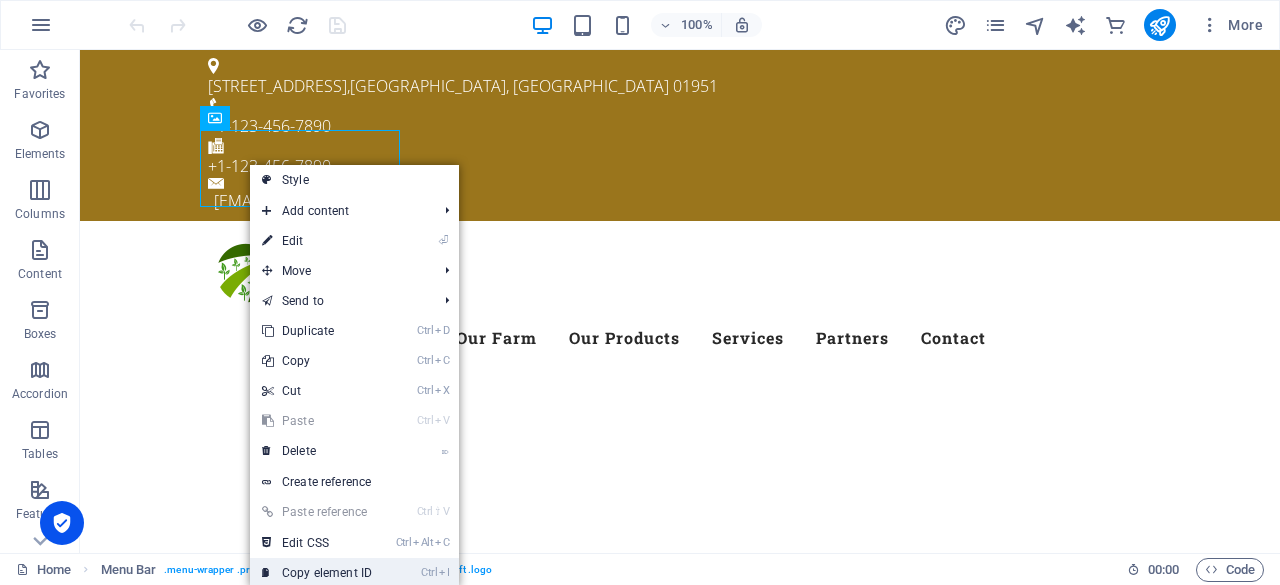click on "Ctrl I  Copy element ID" at bounding box center [317, 573] 